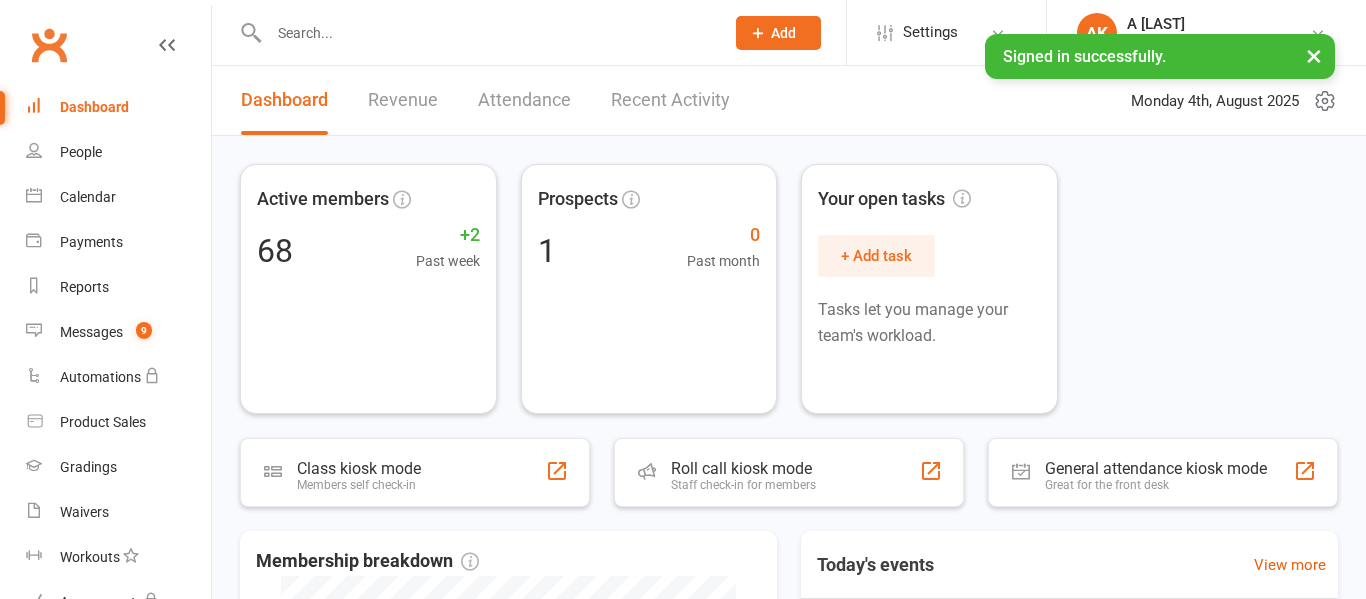 scroll, scrollTop: 0, scrollLeft: 0, axis: both 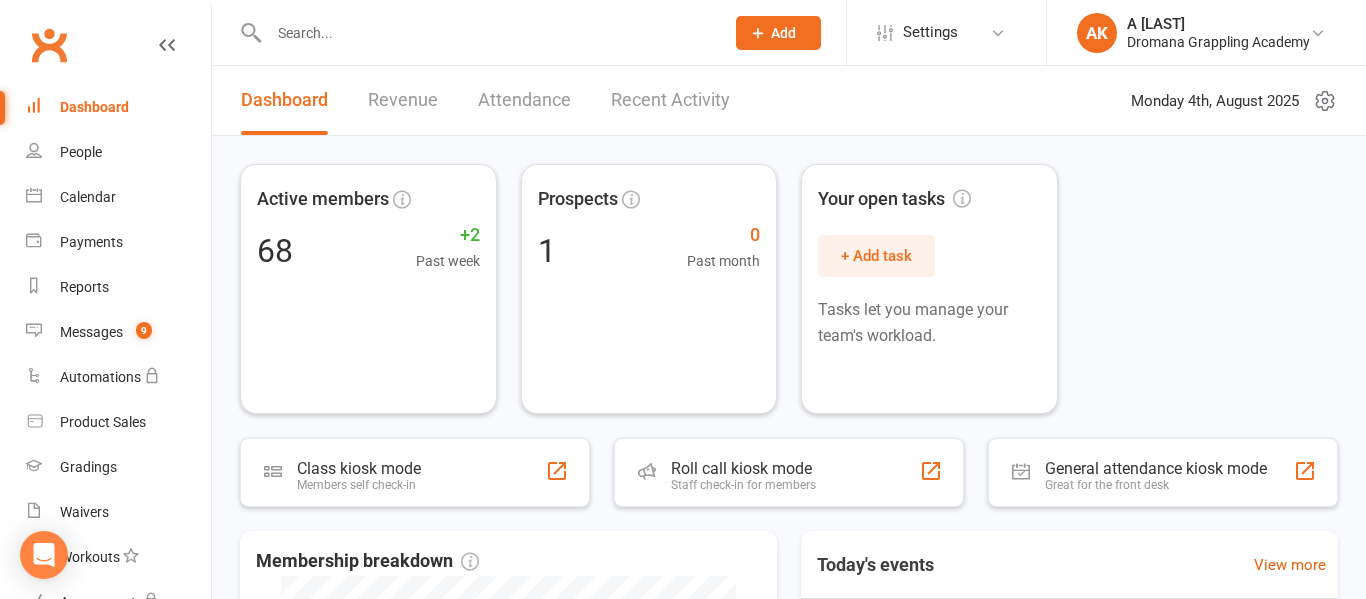 click at bounding box center [486, 33] 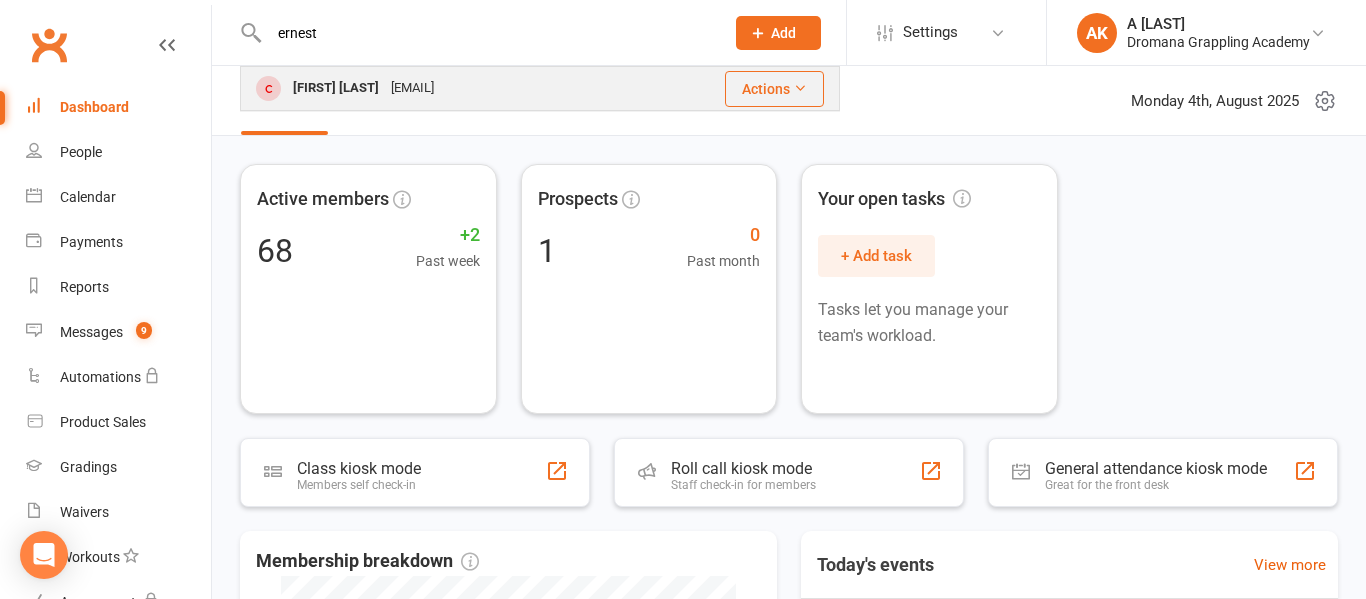 type on "ernest" 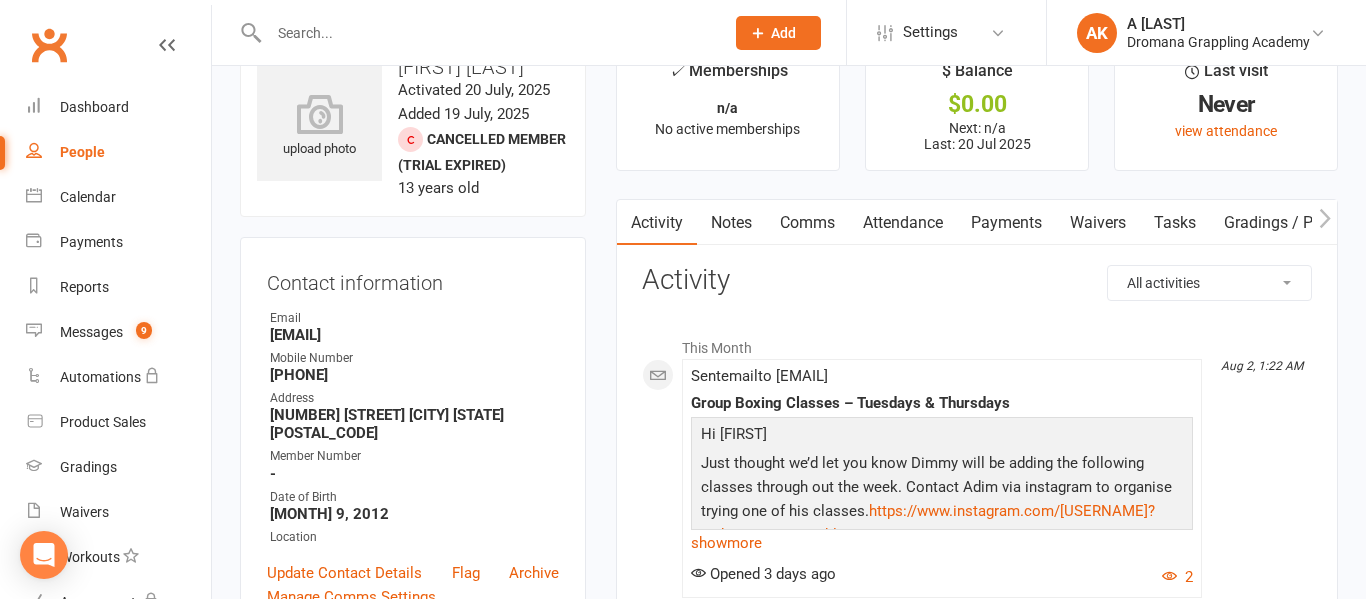 scroll, scrollTop: 0, scrollLeft: 0, axis: both 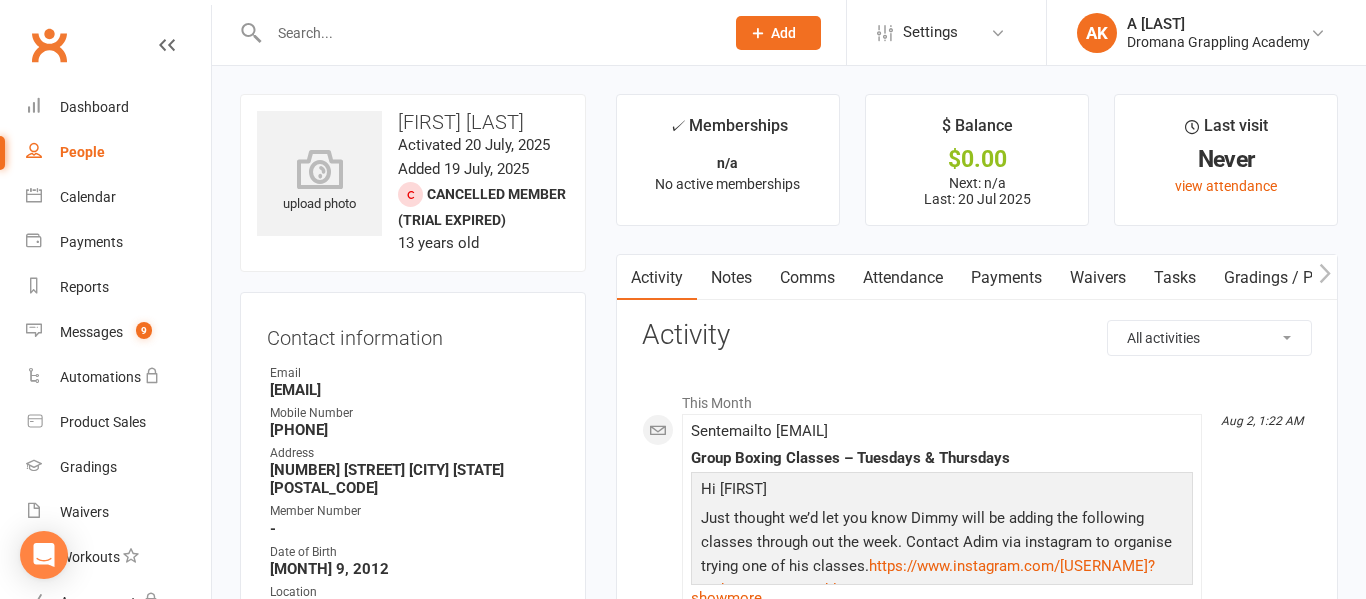 click on "Payments" at bounding box center [1006, 278] 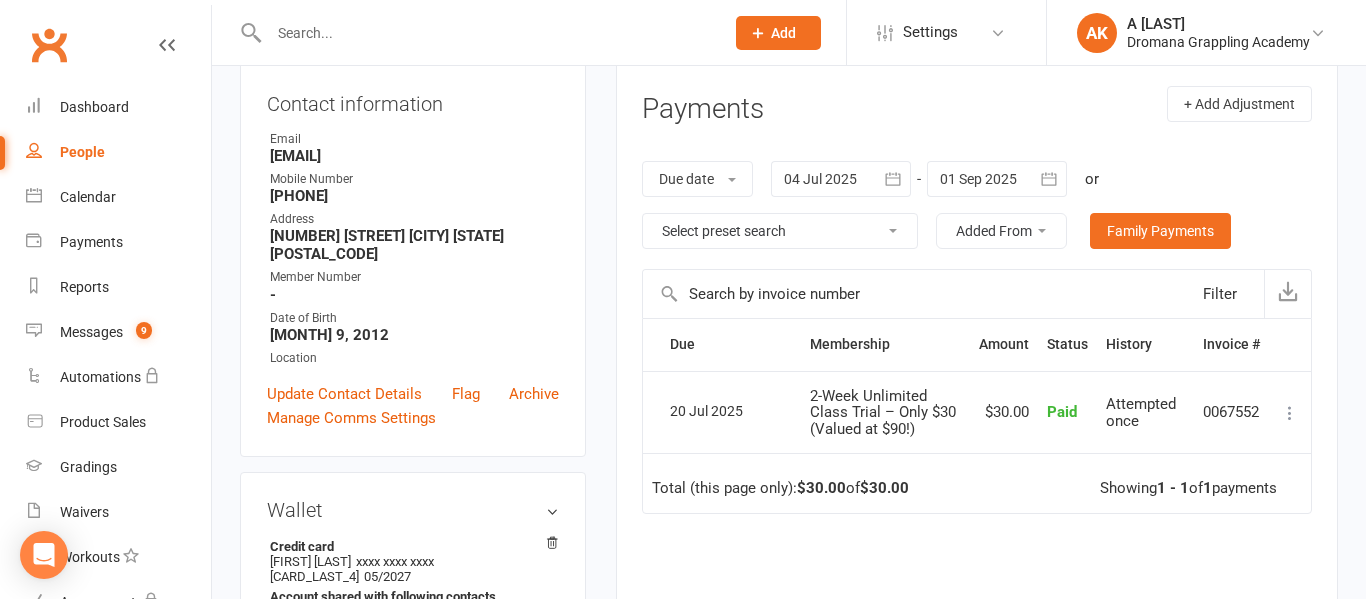 scroll, scrollTop: 236, scrollLeft: 0, axis: vertical 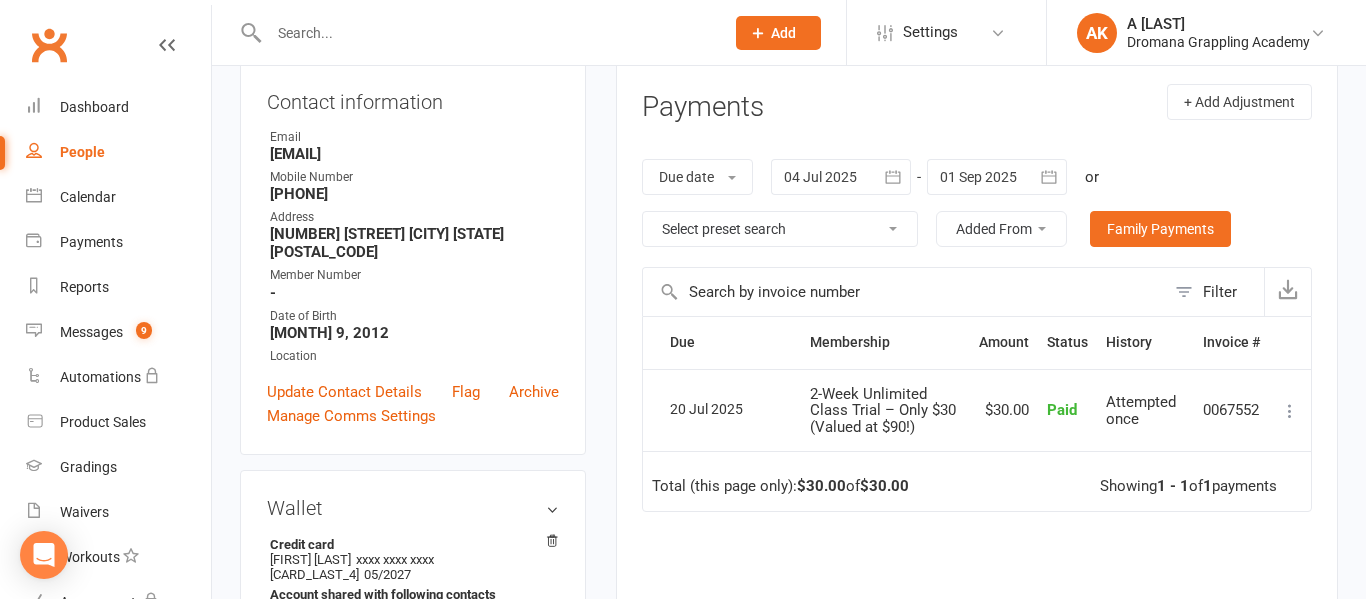 click on "Payments + Add Adjustment" at bounding box center [977, 111] 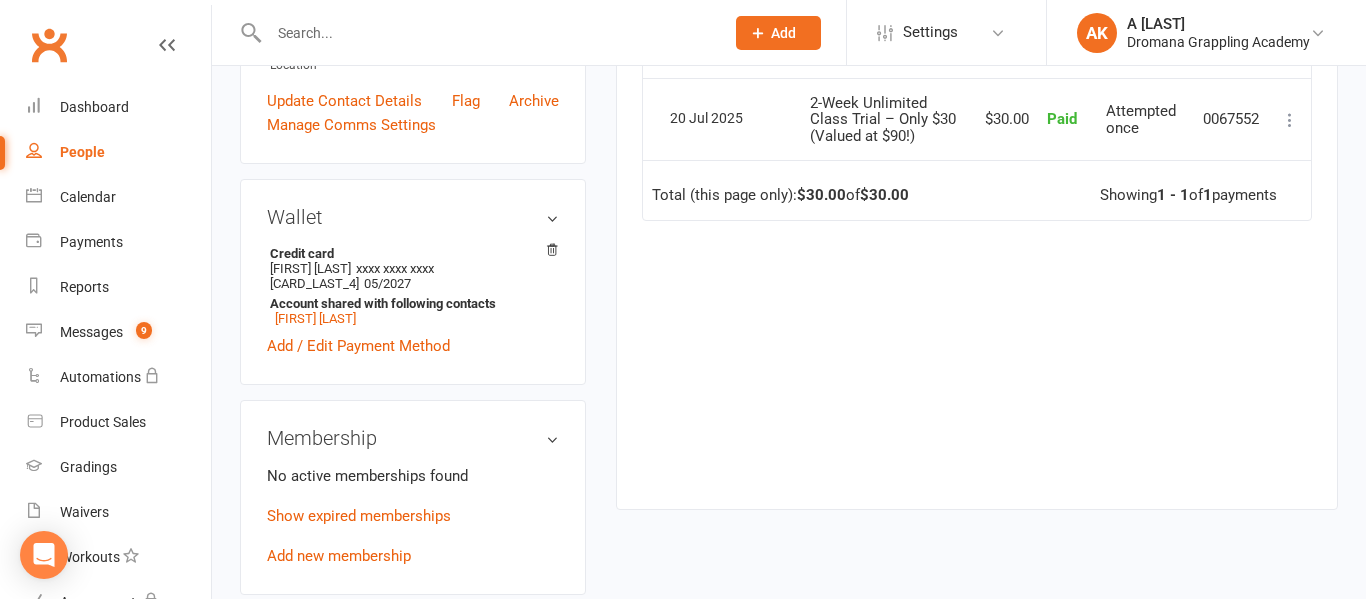 scroll, scrollTop: 647, scrollLeft: 0, axis: vertical 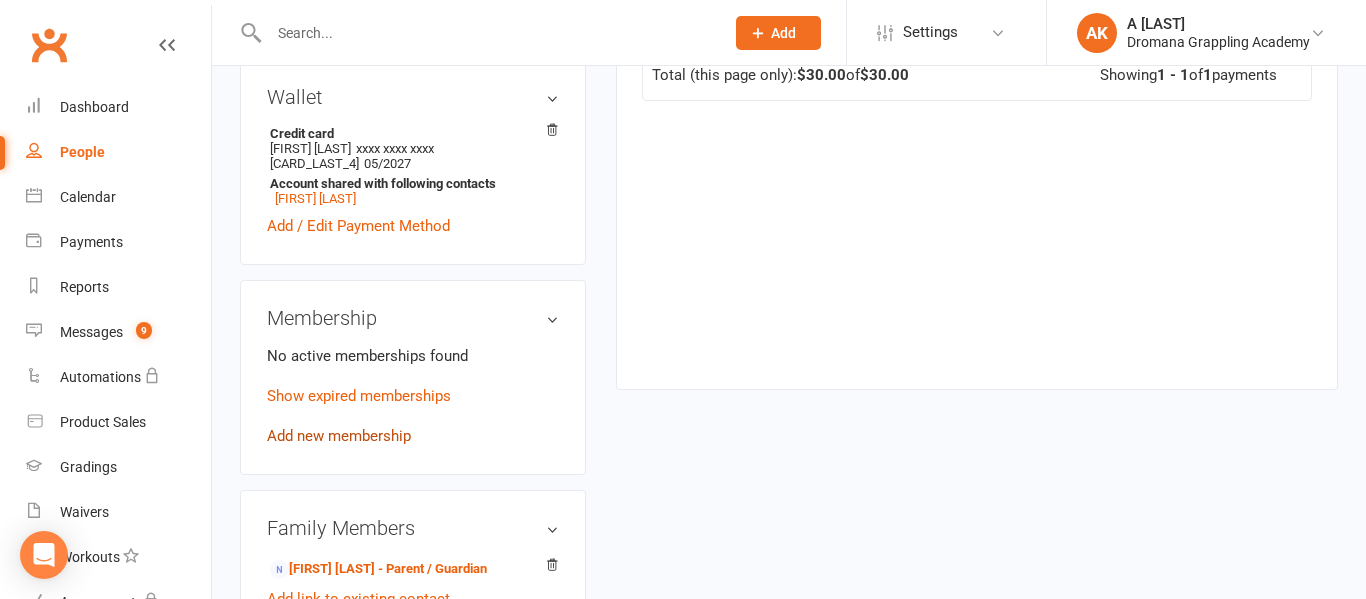 click on "Add new membership" at bounding box center (339, 436) 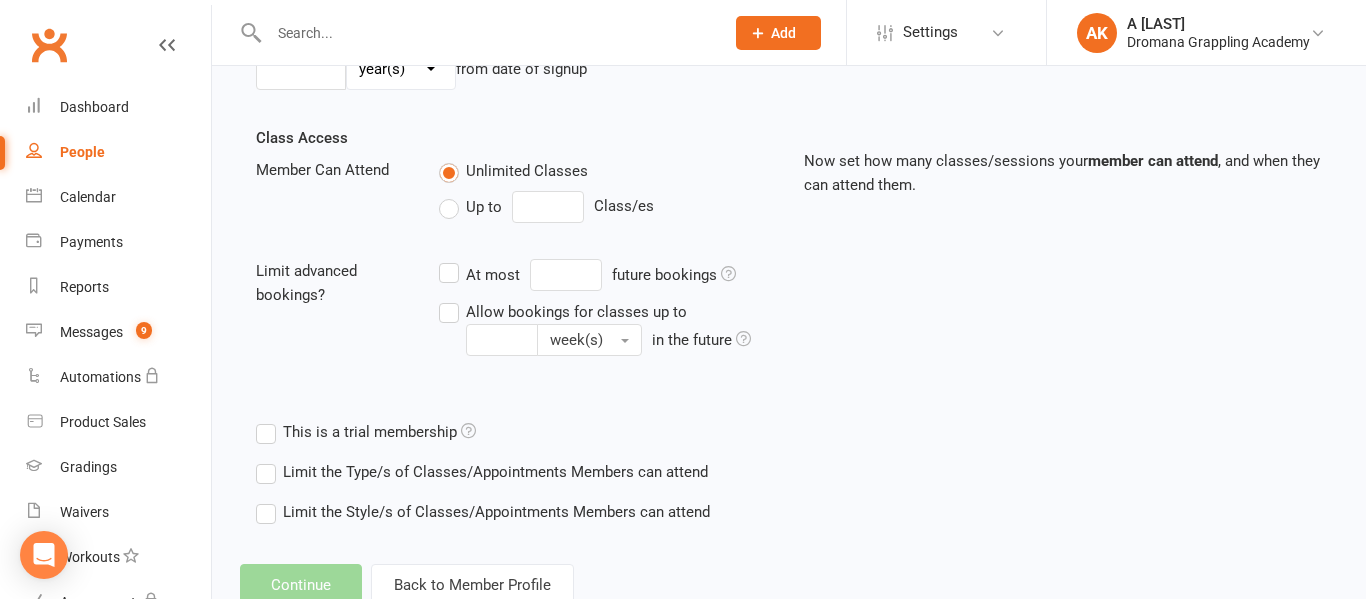 scroll, scrollTop: 0, scrollLeft: 0, axis: both 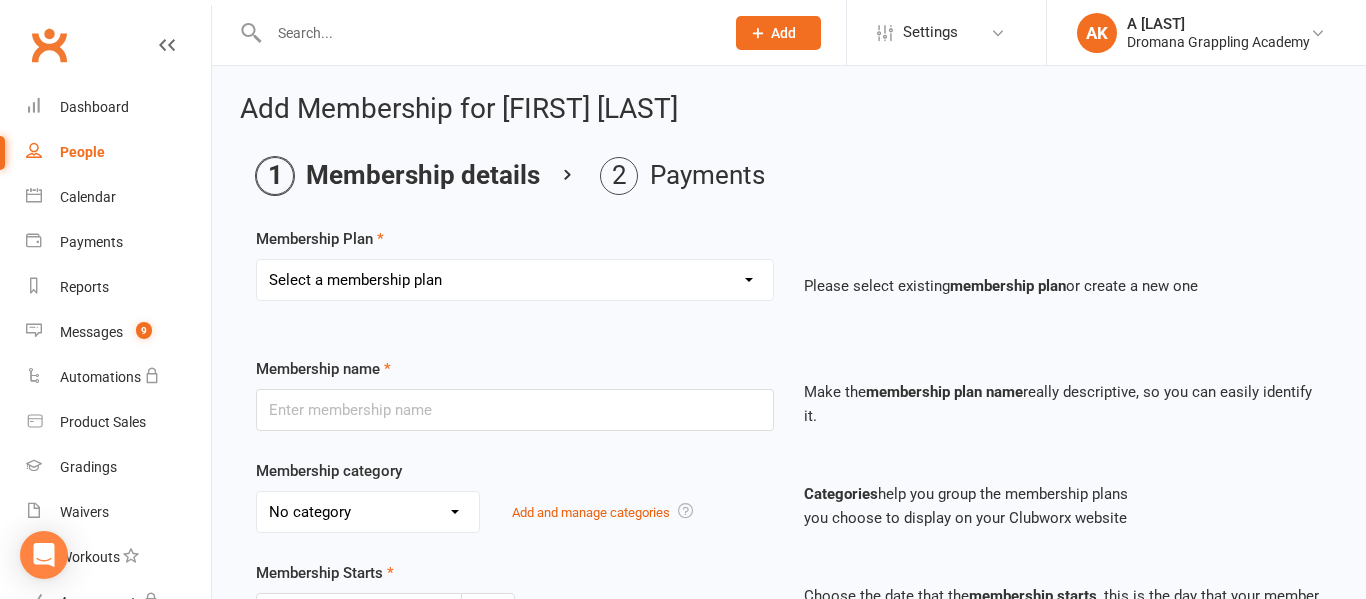 click on "Select a membership plan Create new Membership Plan Casual Class Teenage Unlimited - $50 p/fn Adults- Unlimited 7 - 15 yrs - $30 2x session p/w 4-6 yr Membership Muay Thai 1 Class per week 10 Class Pass - 150" at bounding box center (515, 280) 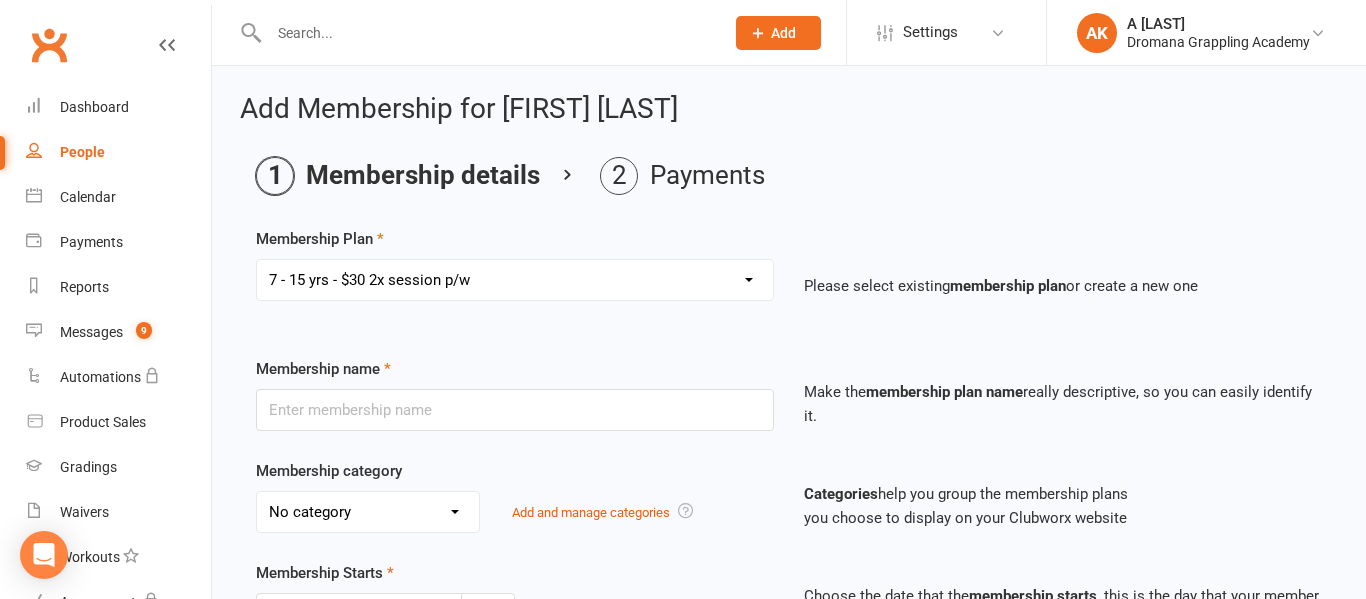 click on "Select a membership plan Create new Membership Plan Casual Class Teenage Unlimited - $50 p/fn Adults- Unlimited 7 - 15 yrs - $30 2x session p/w 4-6 yr Membership Muay Thai 1 Class per week 10 Class Pass - 150" at bounding box center (515, 280) 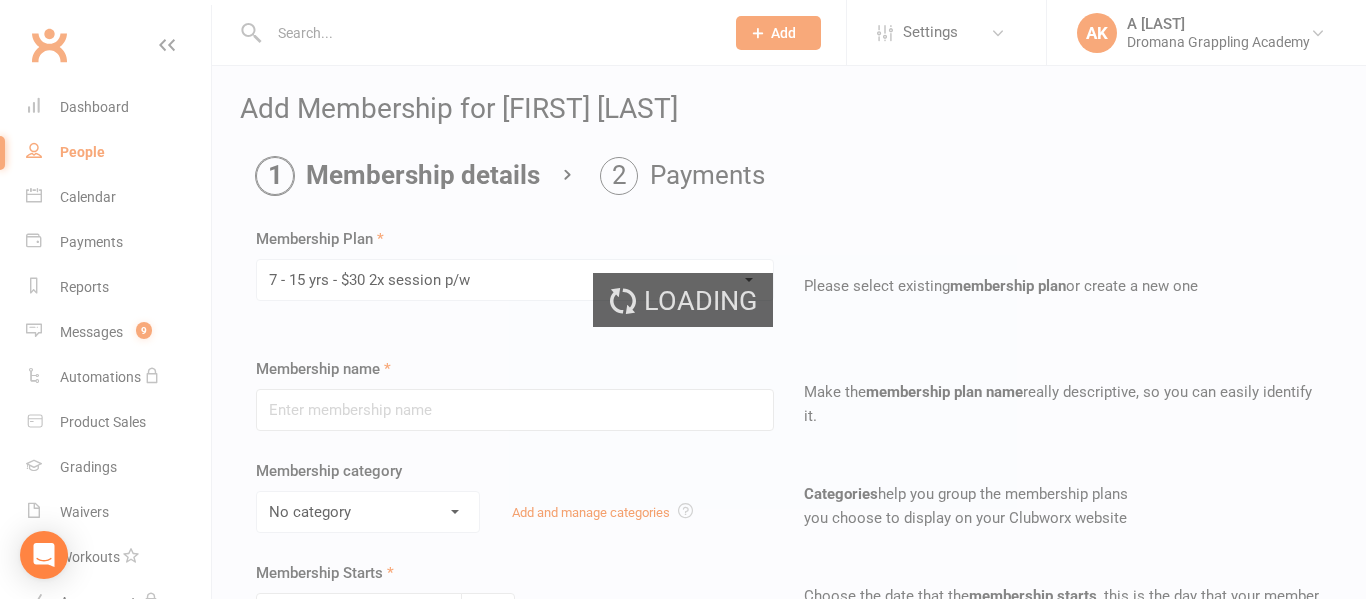 type on "7 - 15 yrs - $30 2x session p/w" 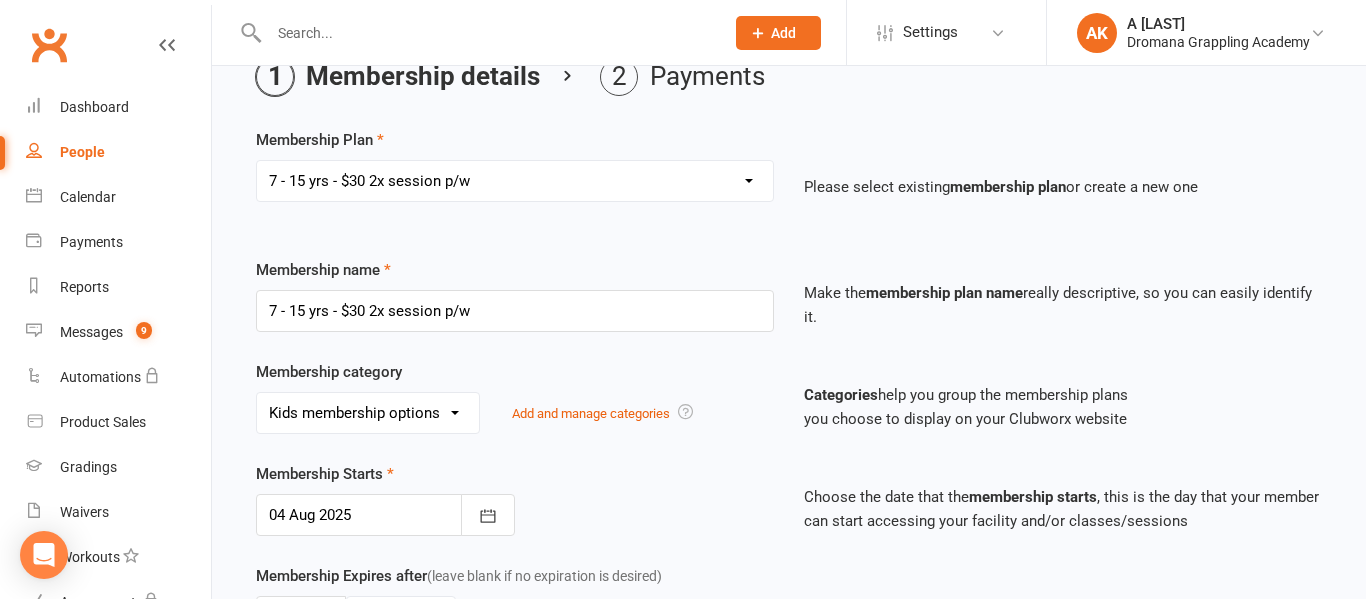 scroll, scrollTop: 106, scrollLeft: 0, axis: vertical 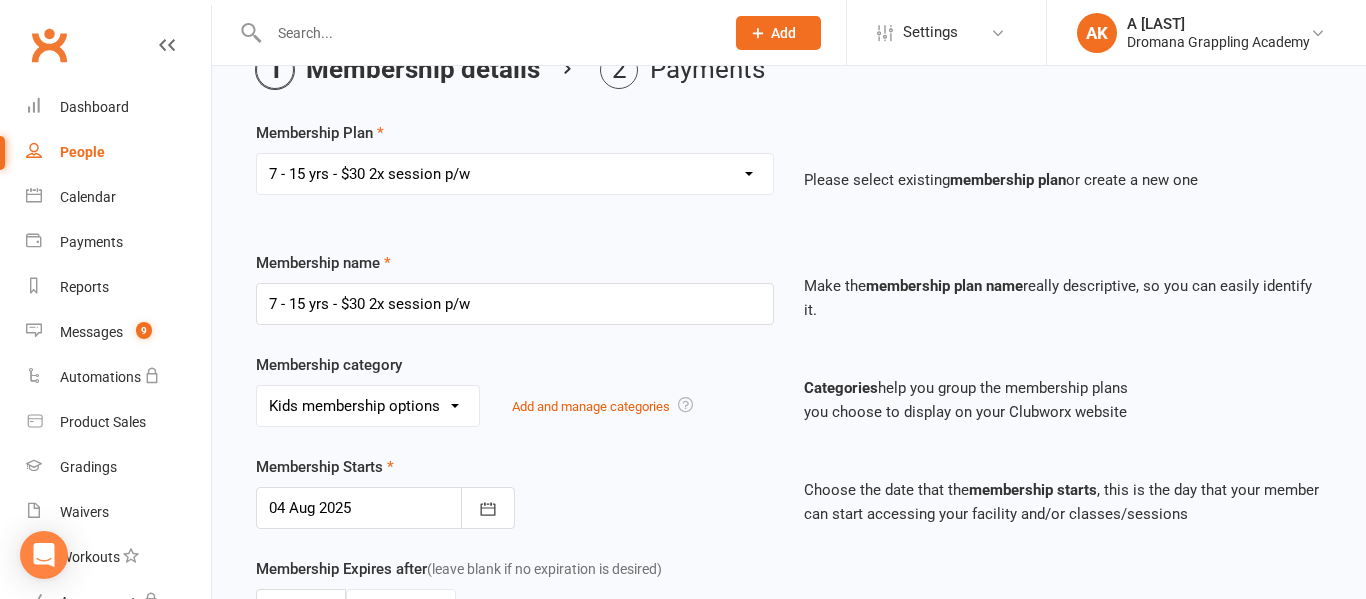 click on "No category Adult membership options Kids / Juniors term upfront Kids membership options" at bounding box center [368, 406] 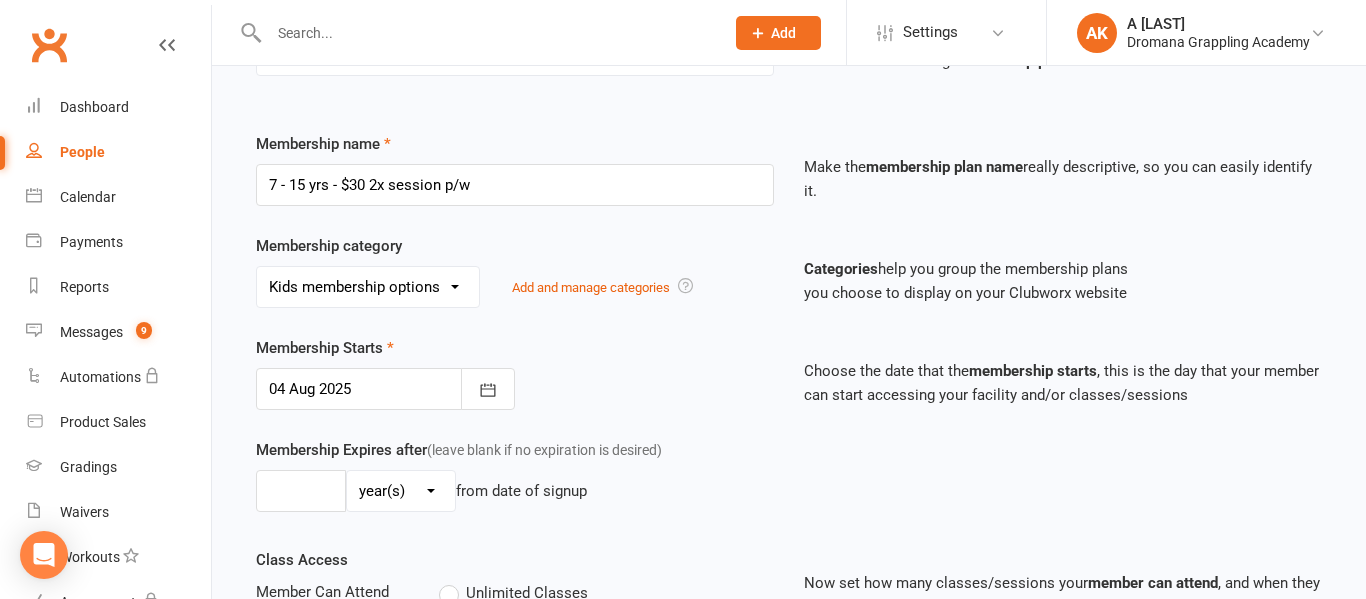 scroll, scrollTop: 252, scrollLeft: 0, axis: vertical 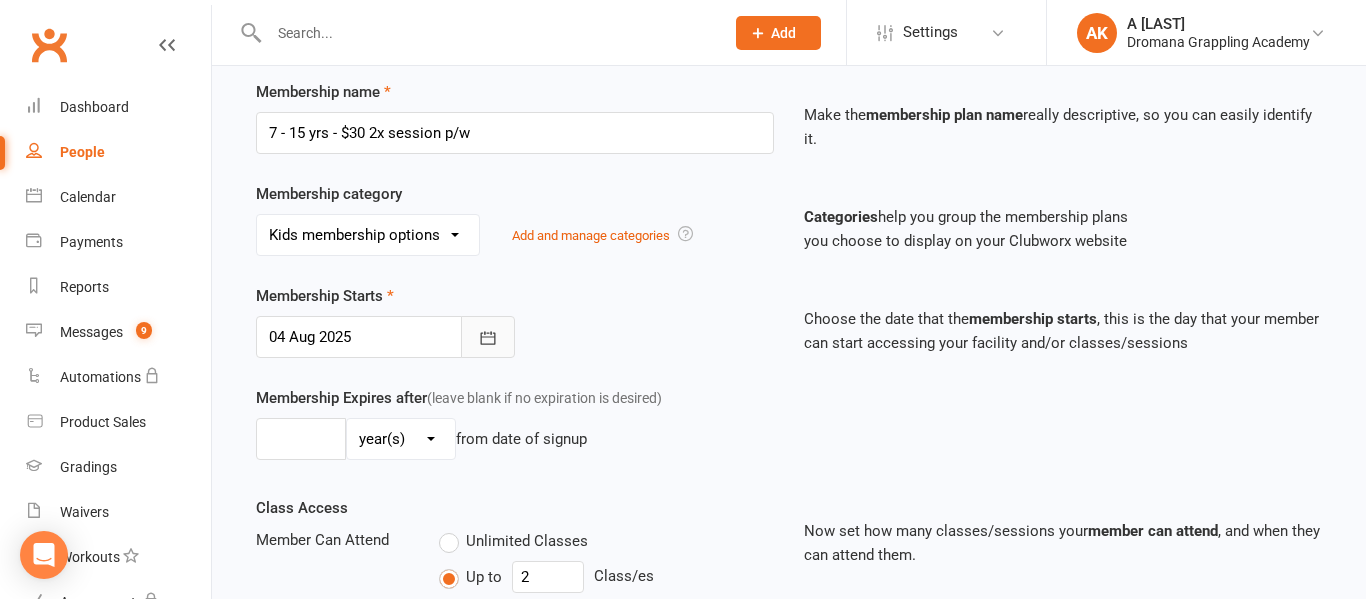 click 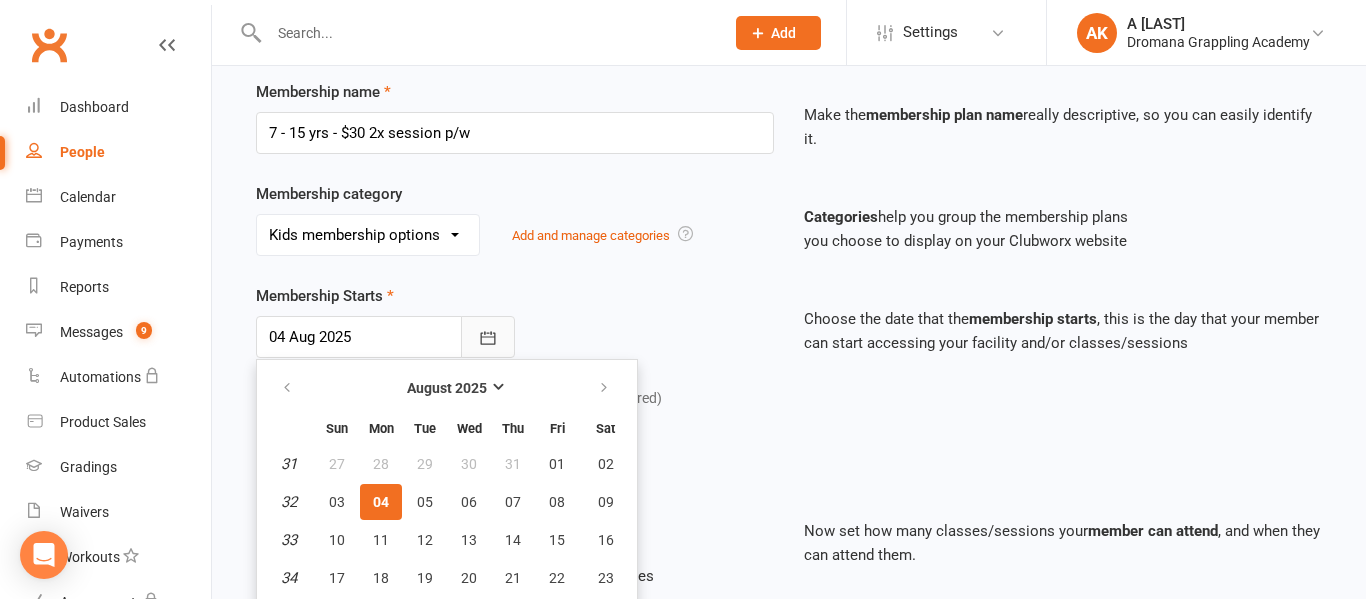 scroll, scrollTop: 352, scrollLeft: 0, axis: vertical 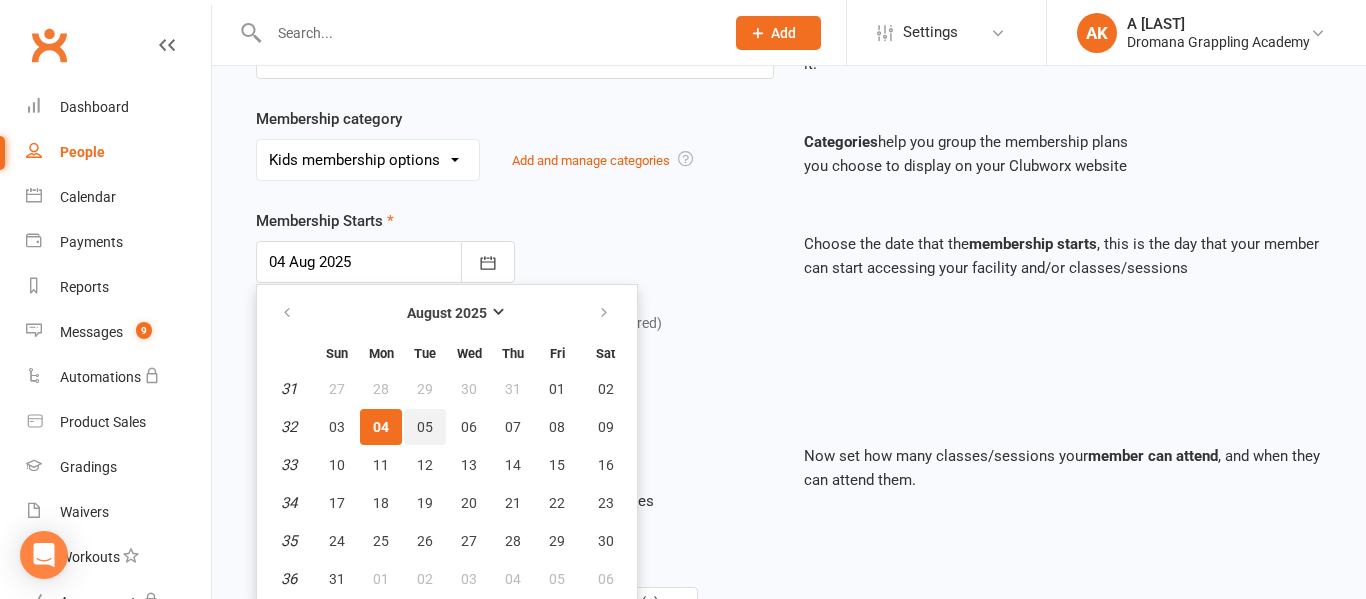 click on "05" at bounding box center (425, 427) 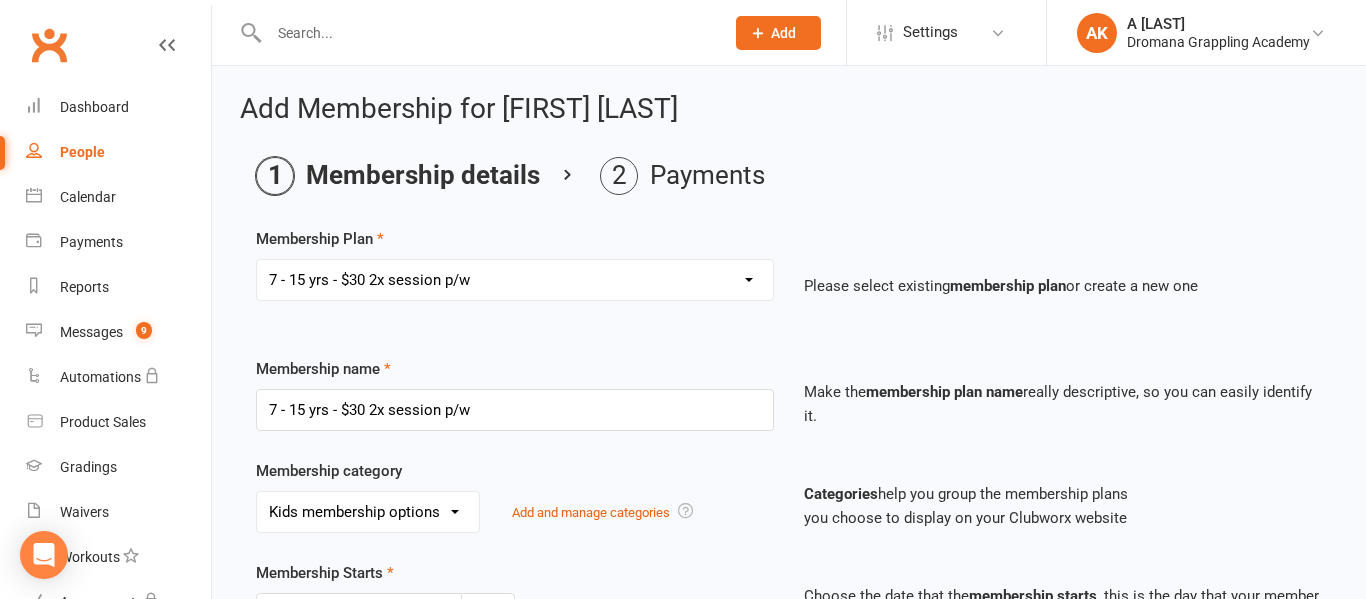 scroll, scrollTop: 2, scrollLeft: 0, axis: vertical 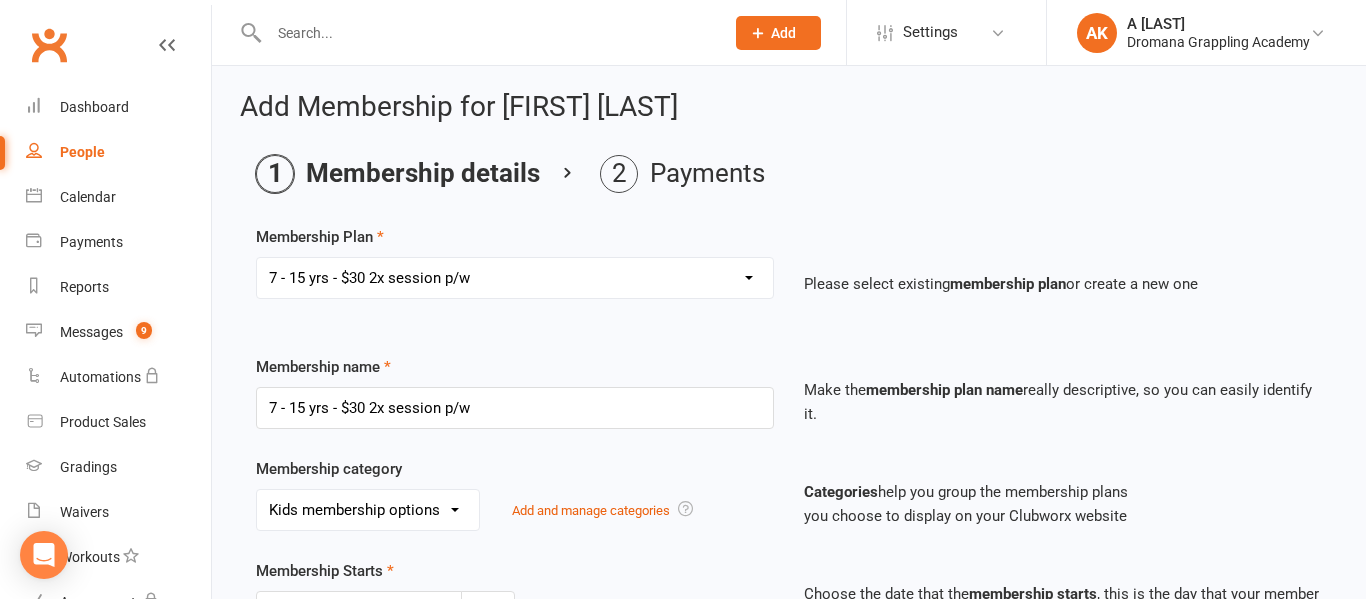 click on "Select a membership plan Create new Membership Plan Casual Class Teenage Unlimited - $50 p/fn Adults- Unlimited 7 - 15 yrs - $30 2x session p/w 4-6 yr Membership Muay Thai 1 Class per week 10 Class Pass - 150" at bounding box center [515, 278] 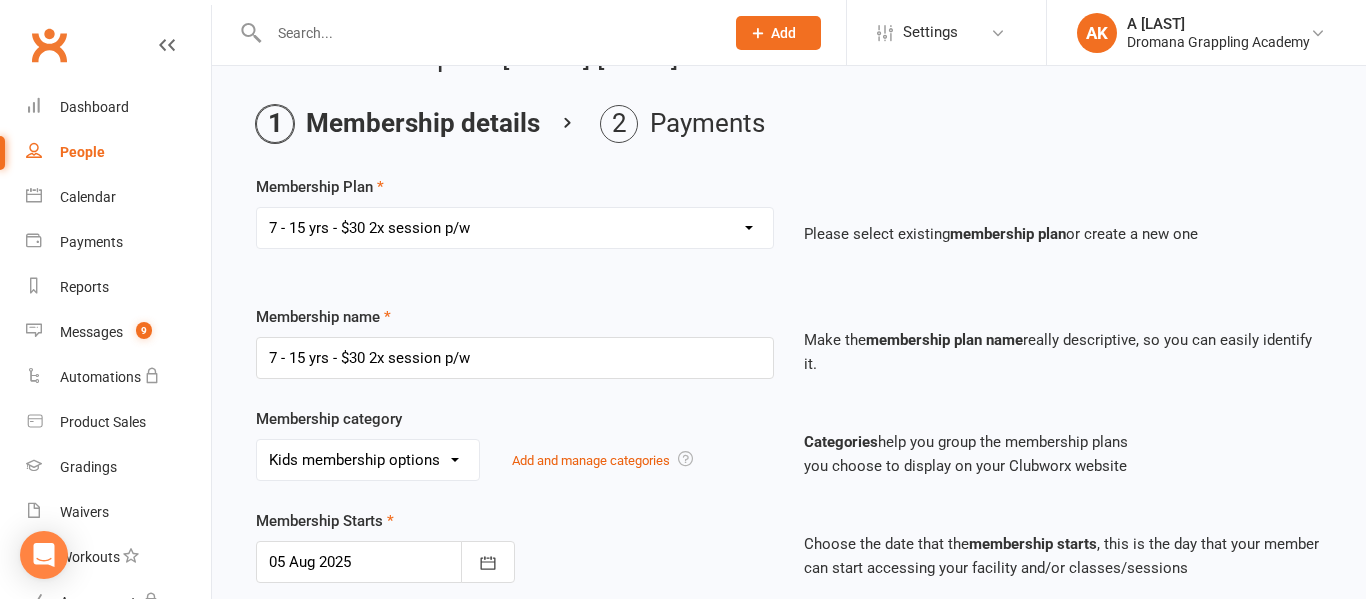 scroll, scrollTop: 61, scrollLeft: 0, axis: vertical 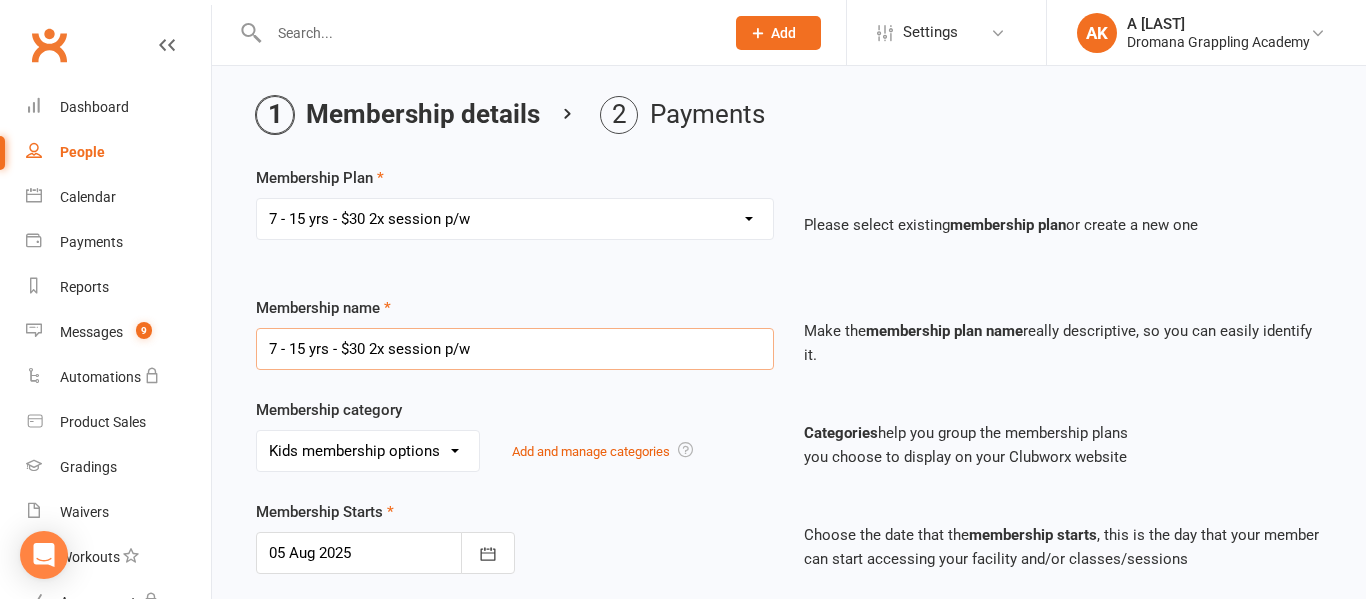 click on "7 - 15 yrs - $30 2x session p/w" at bounding box center (515, 349) 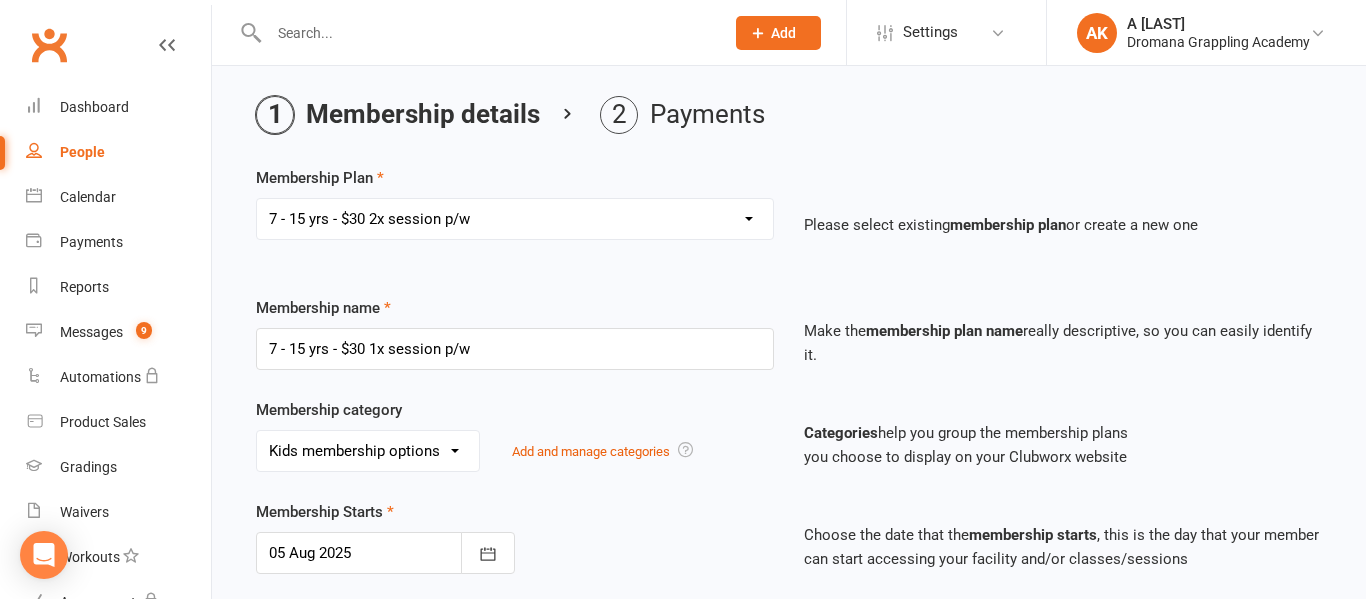 click on "Membership name 7 - 15 yrs - $30 1x session p/w Make the  membership plan name  really descriptive, so you can easily identify it." at bounding box center (789, 347) 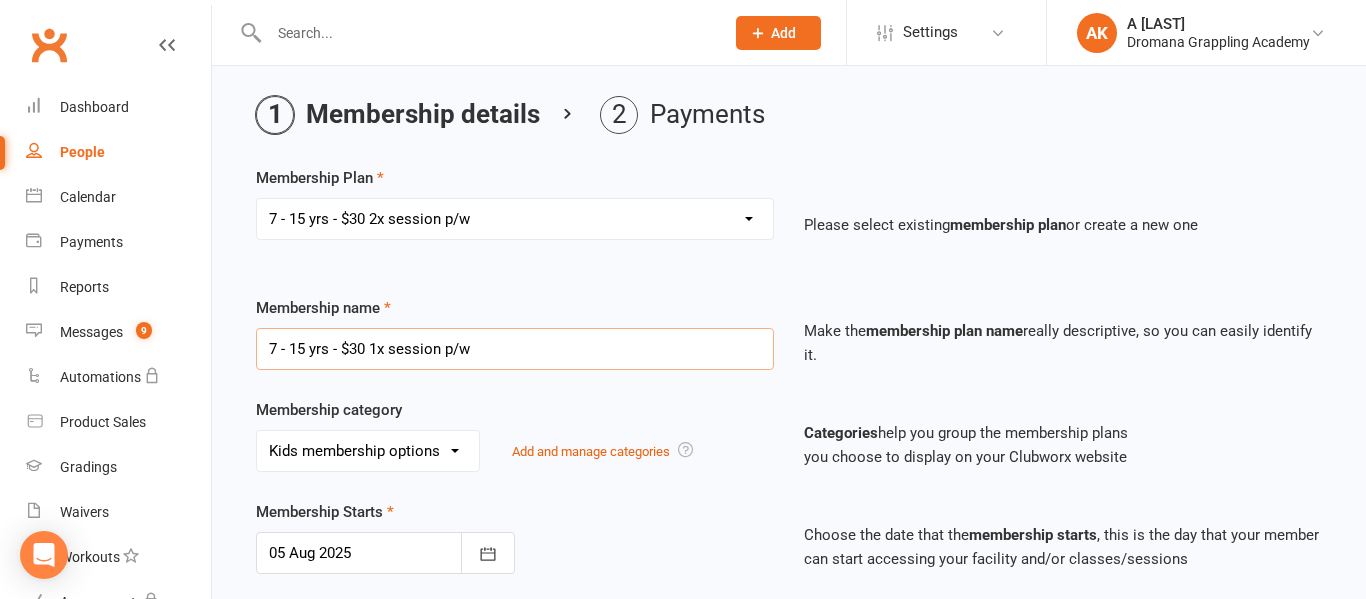 click on "7 - 15 yrs - $30 1x session p/w" at bounding box center [515, 349] 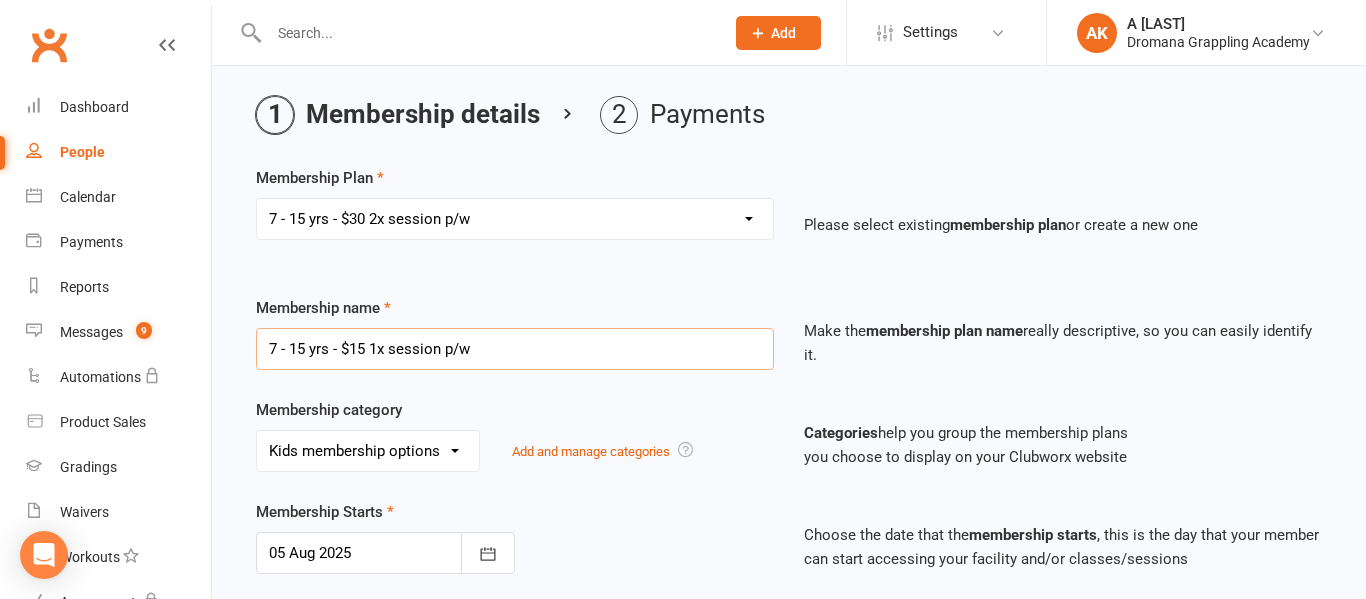 type on "7 - 15 yrs - $15 1x session p/w" 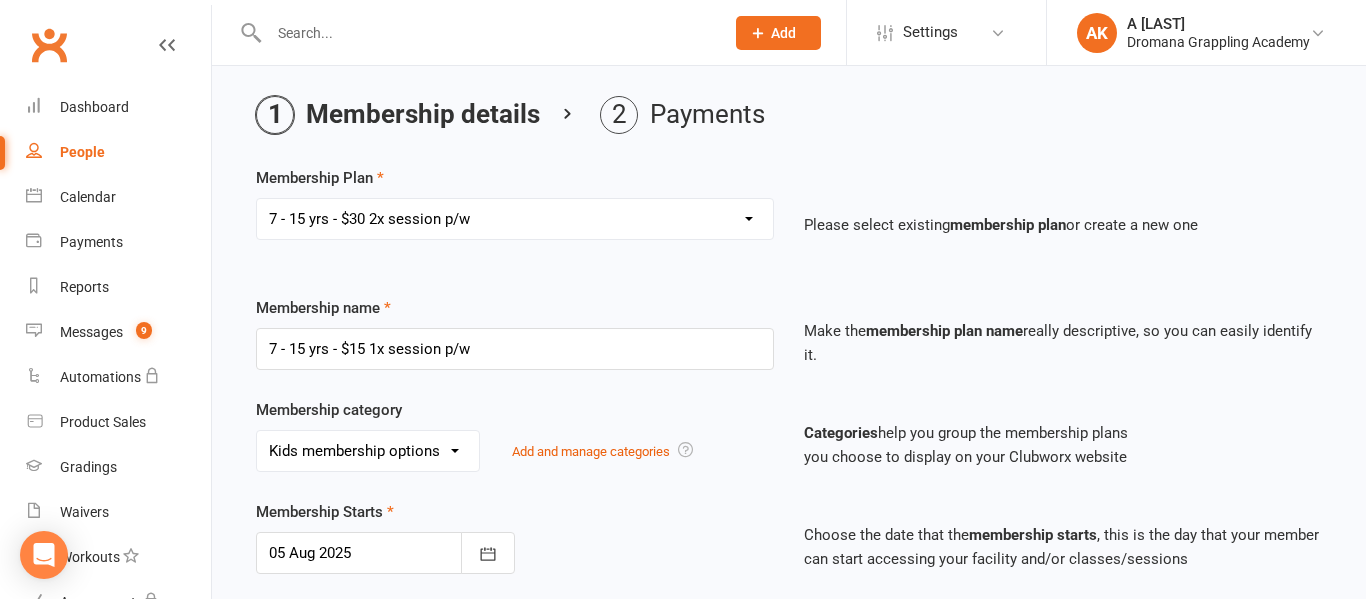 click on "Membership name 7 - 15 yrs - $15 1x session p/w Make the  membership plan name  really descriptive, so you can easily identify it." at bounding box center [789, 347] 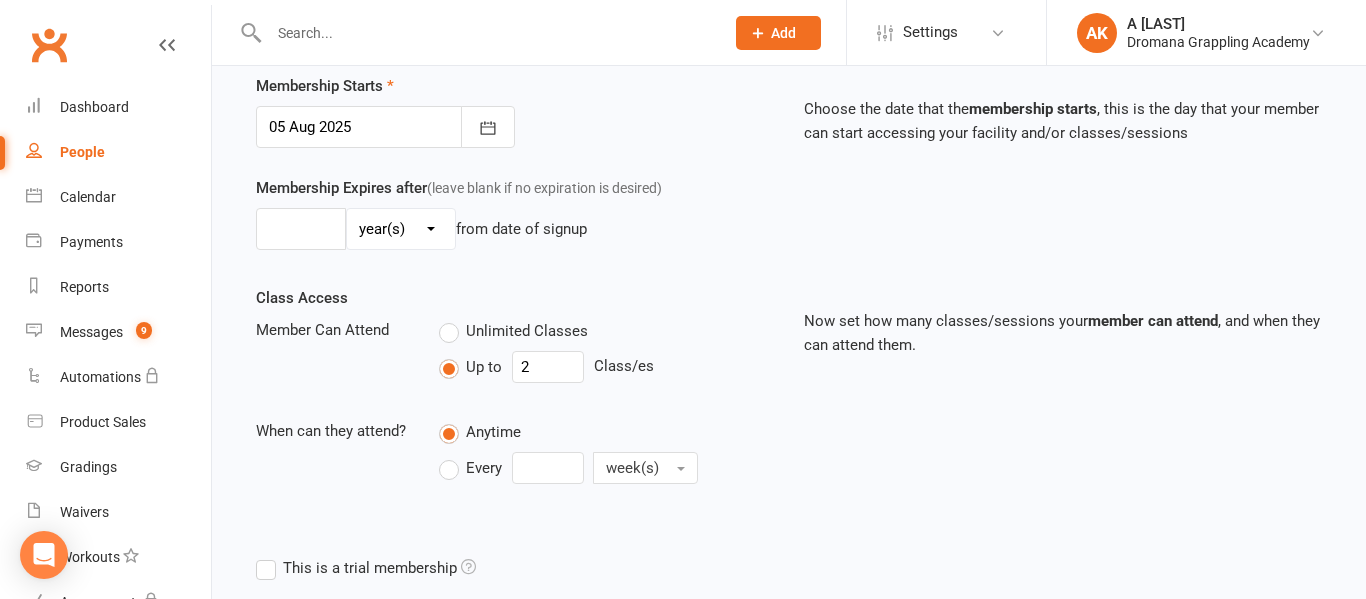 scroll, scrollTop: 488, scrollLeft: 0, axis: vertical 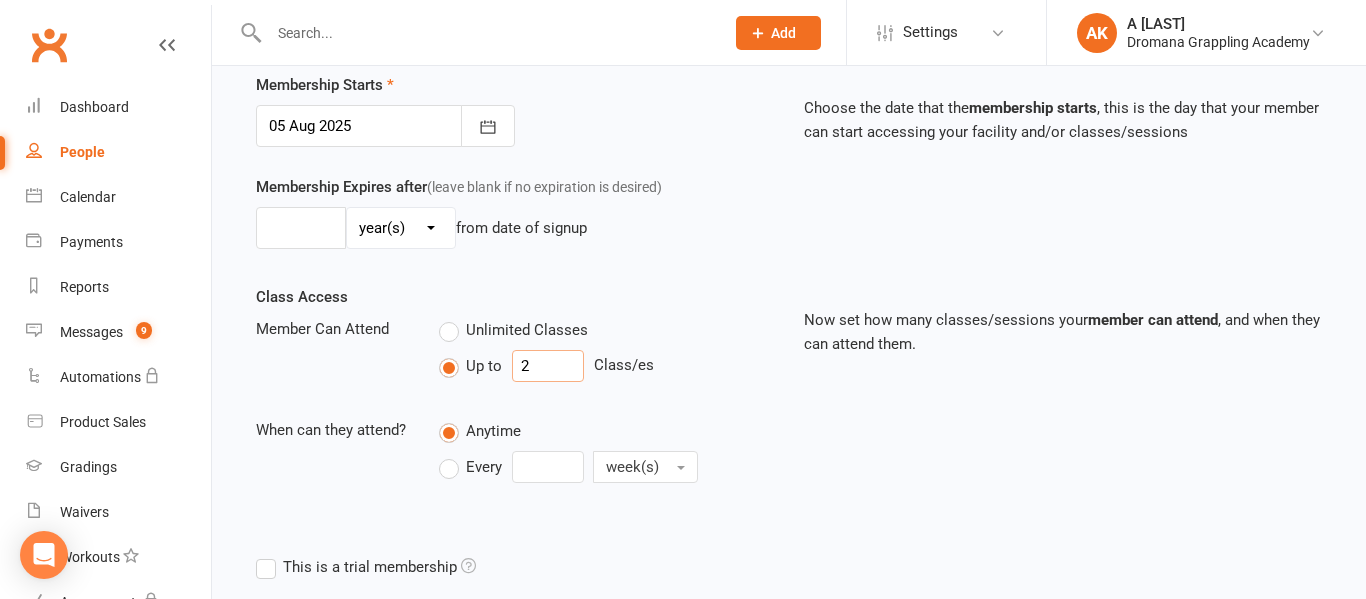 click on "2" at bounding box center [548, 366] 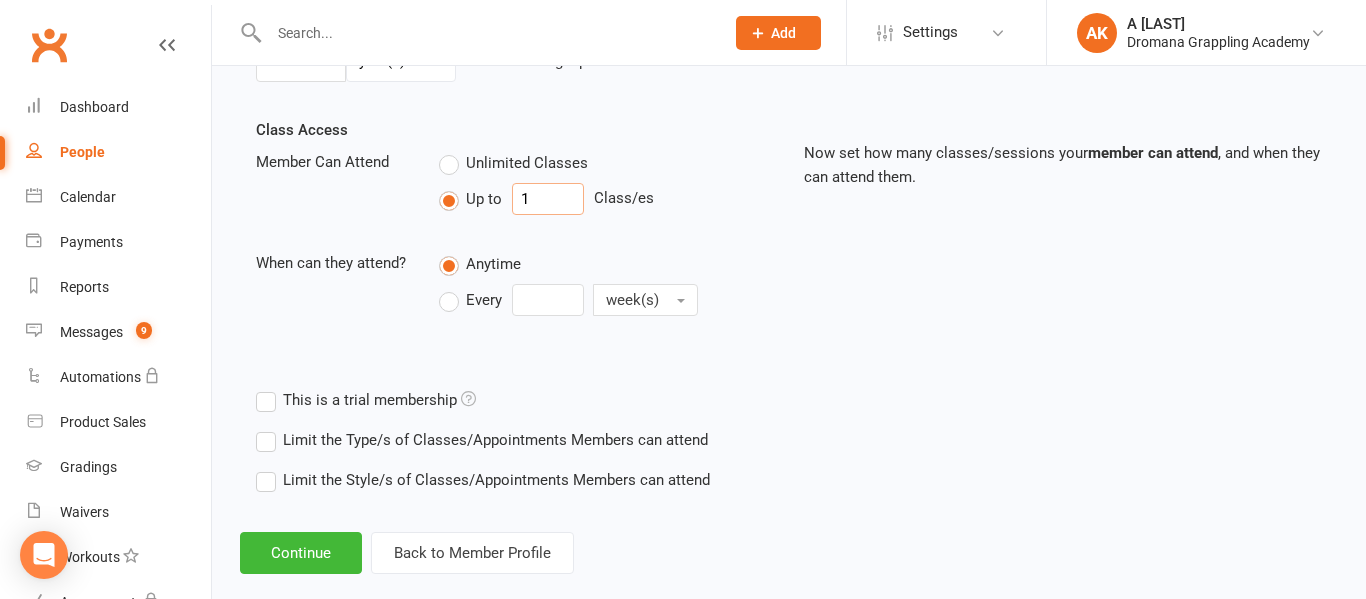 scroll, scrollTop: 687, scrollLeft: 0, axis: vertical 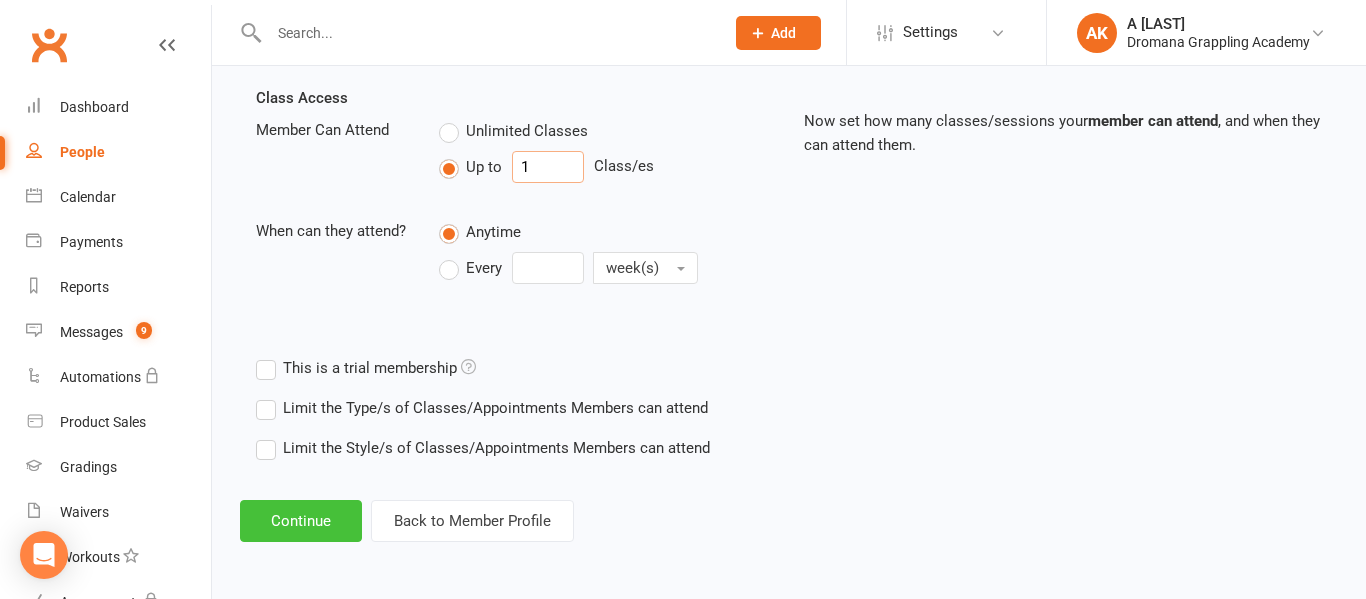 type on "1" 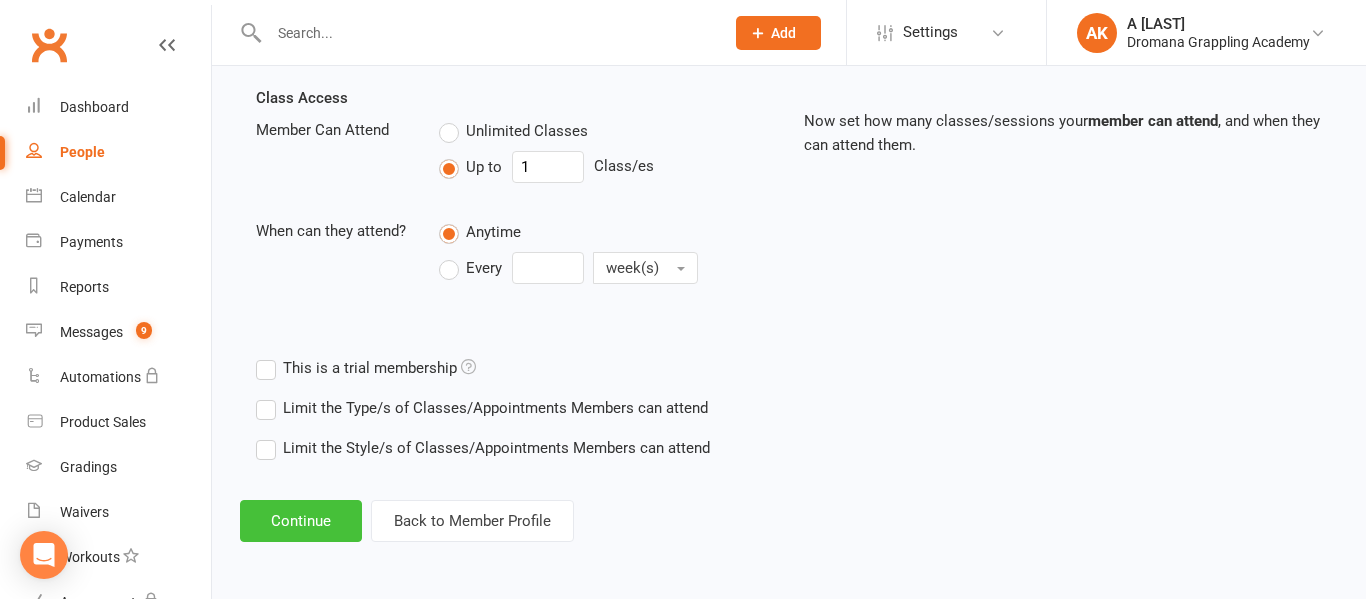 click on "Continue" at bounding box center [301, 521] 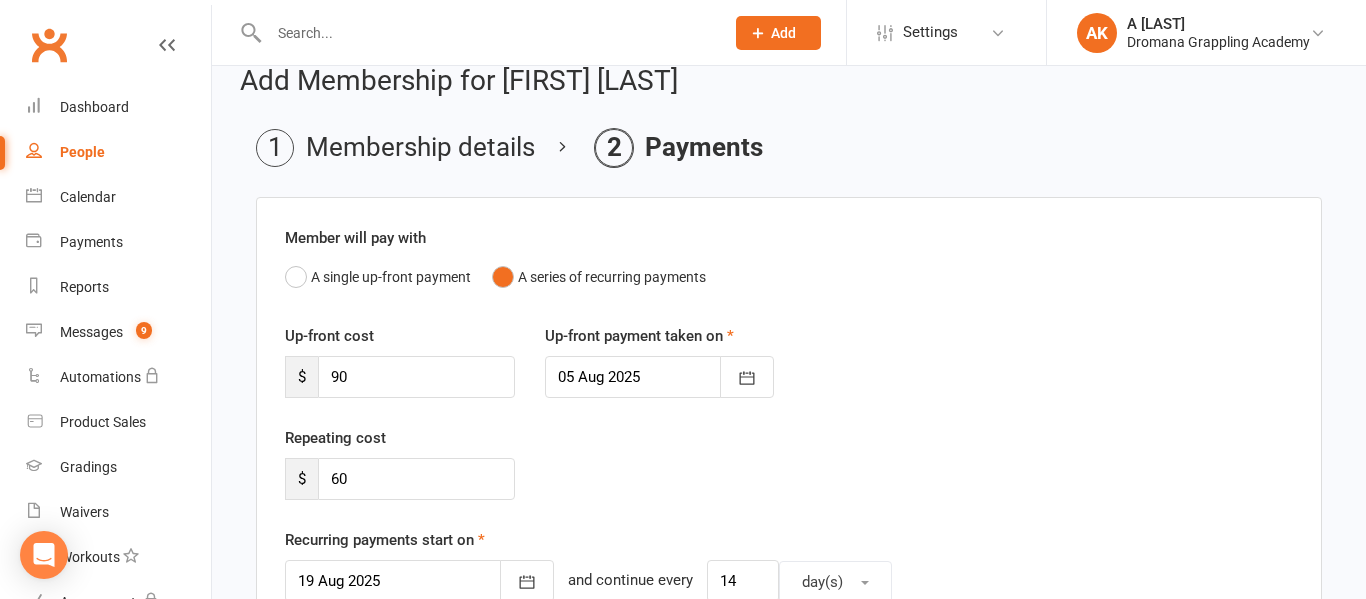 scroll, scrollTop: 35, scrollLeft: 0, axis: vertical 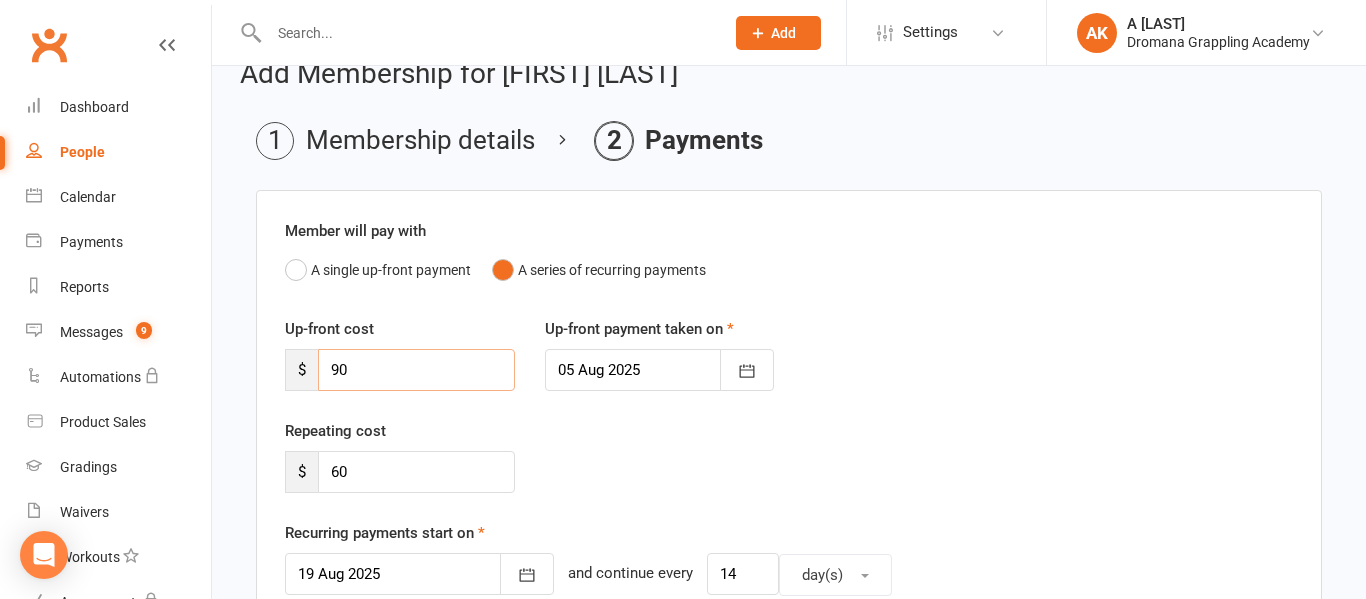 click on "90" at bounding box center [416, 370] 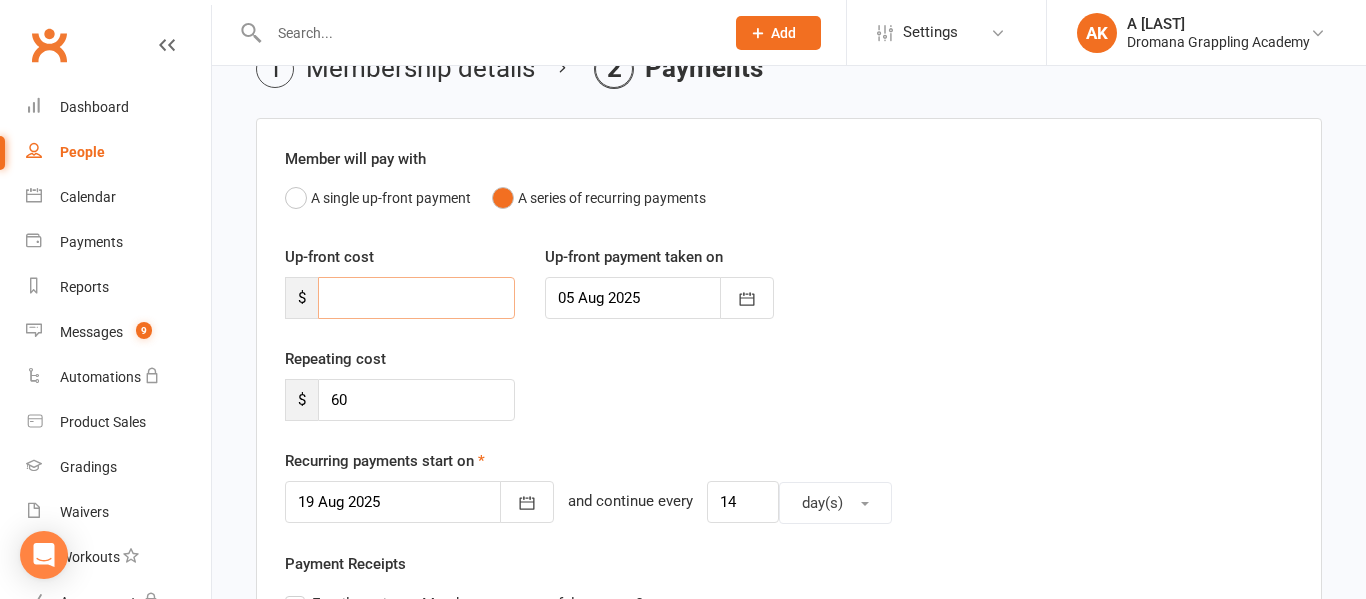 scroll, scrollTop: 108, scrollLeft: 0, axis: vertical 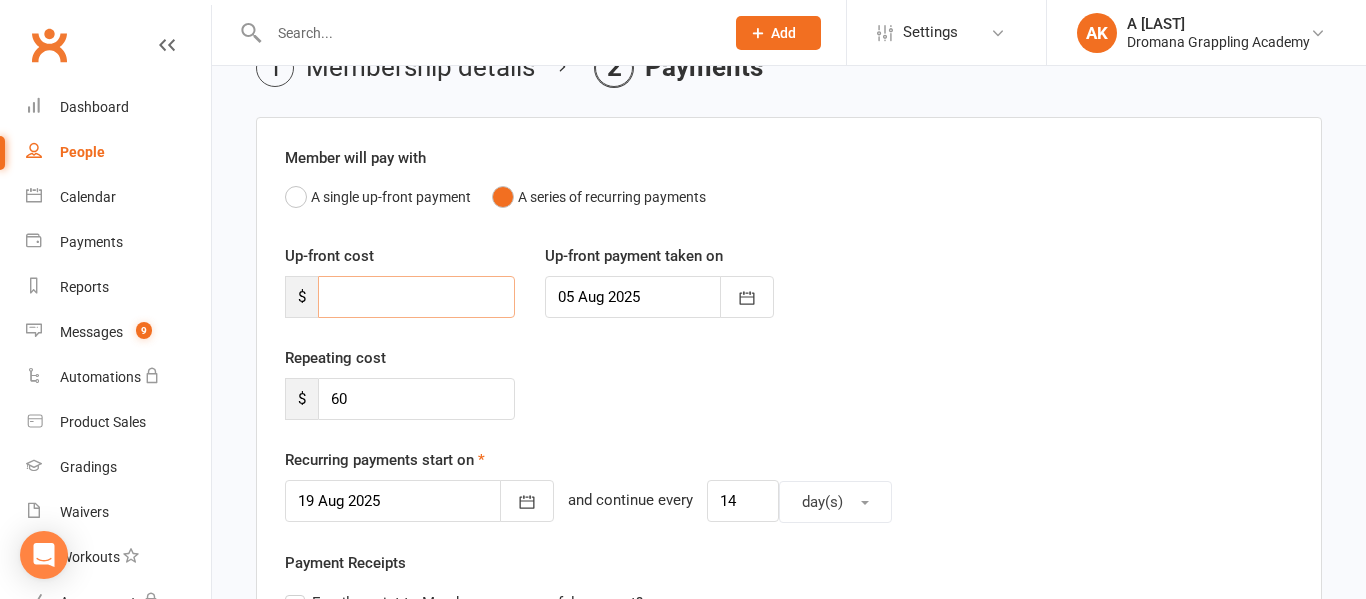 type 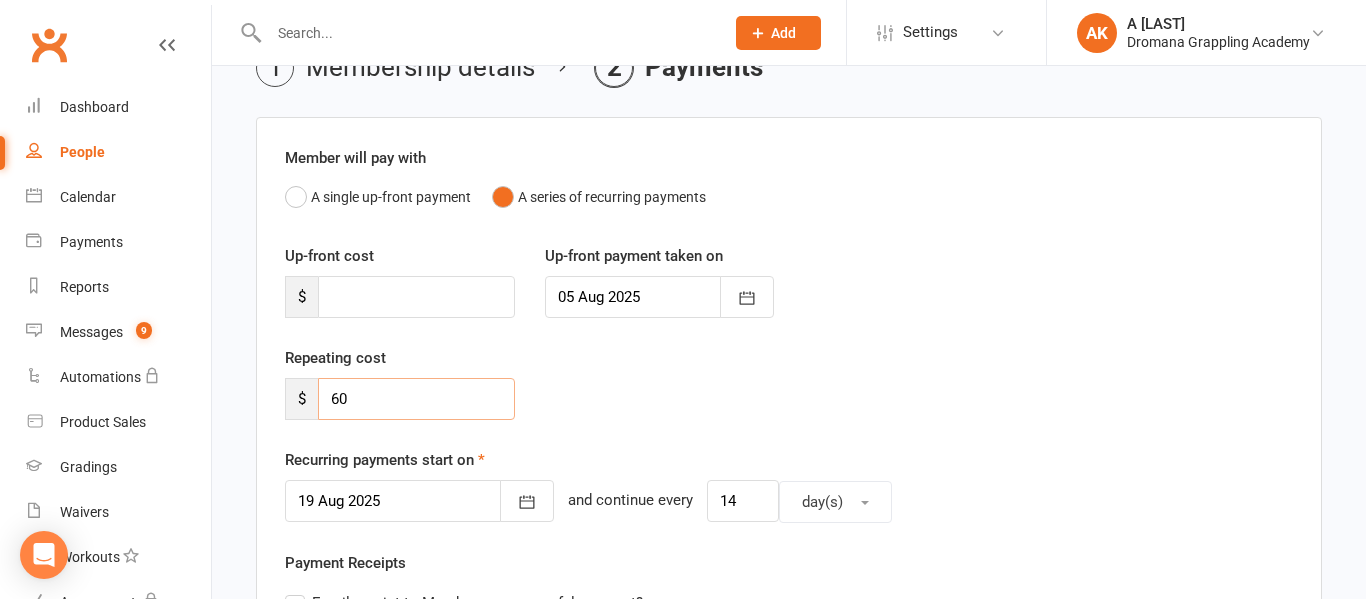 click on "60" at bounding box center (416, 399) 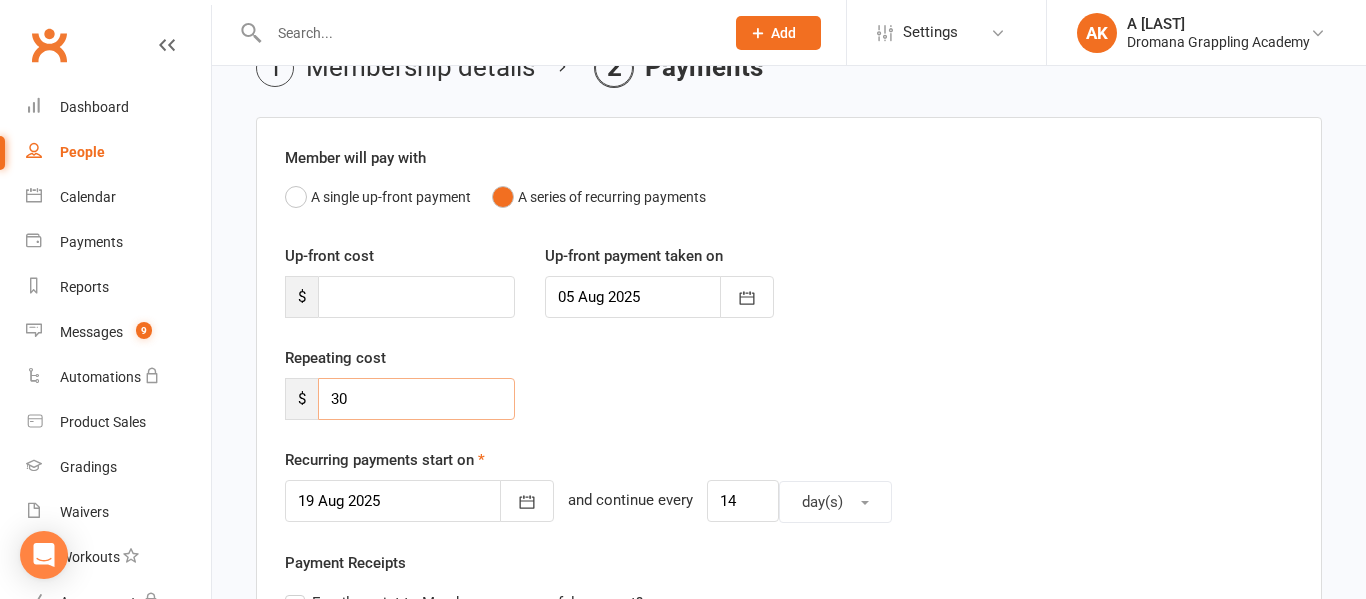 type on "30" 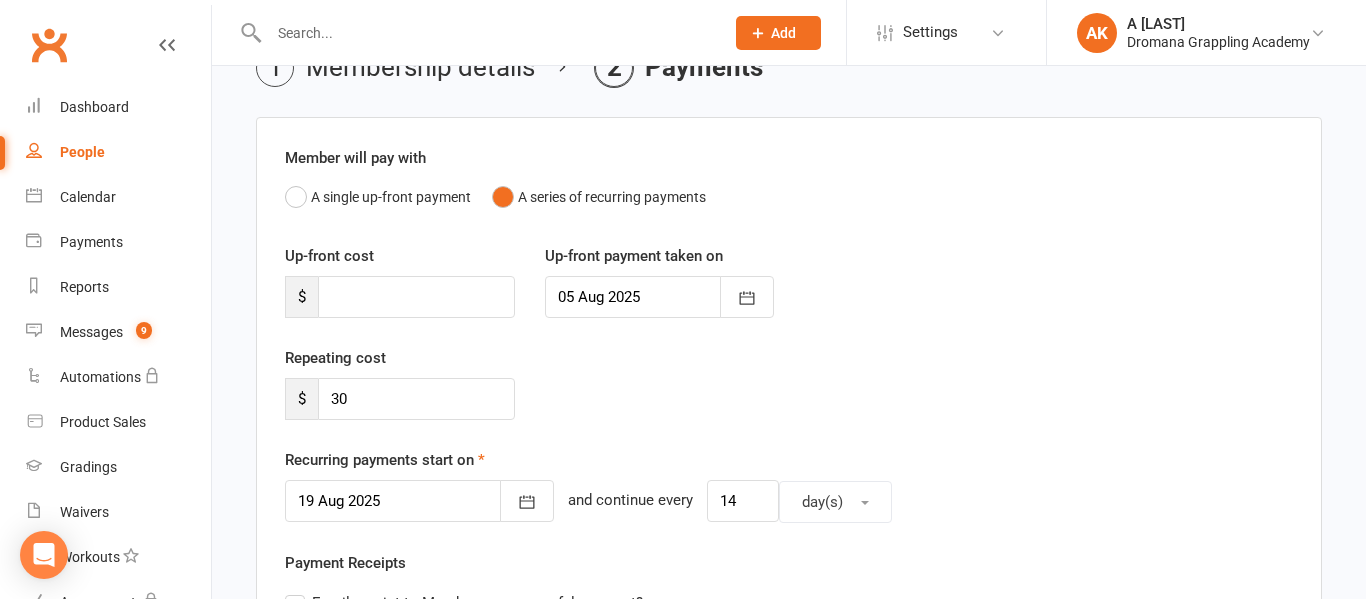 click on "Repeating cost  $ 30" at bounding box center [789, 397] 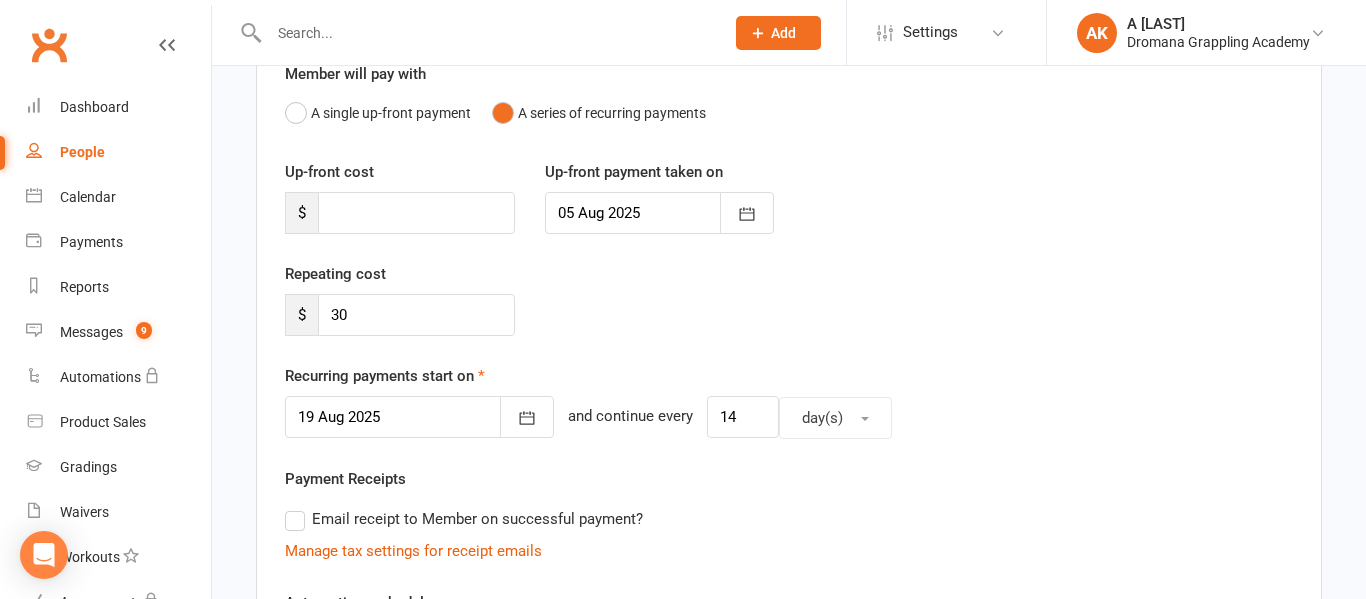scroll, scrollTop: 224, scrollLeft: 0, axis: vertical 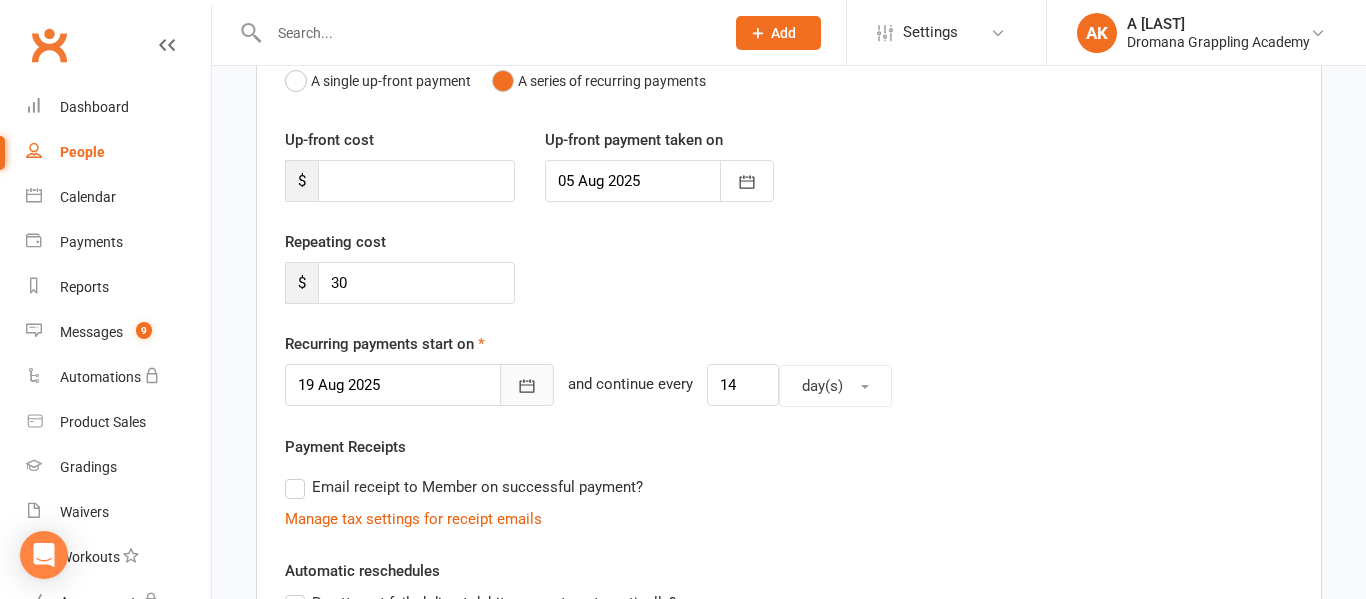 click at bounding box center (527, 385) 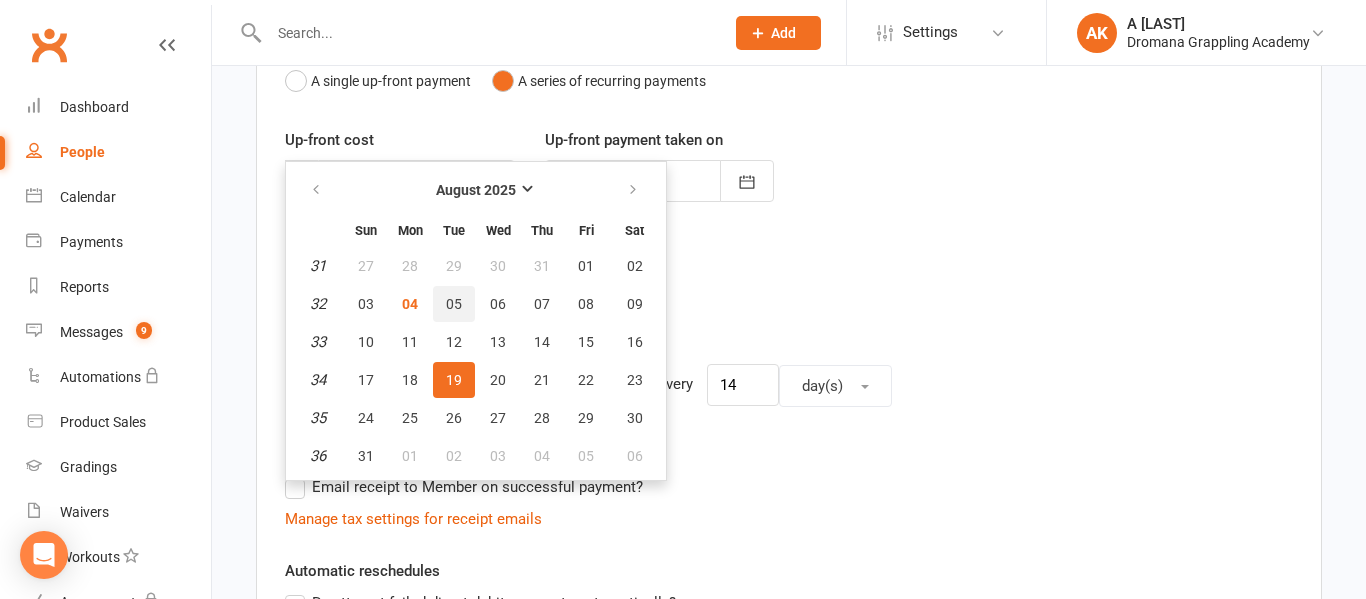 click on "05" at bounding box center (454, 304) 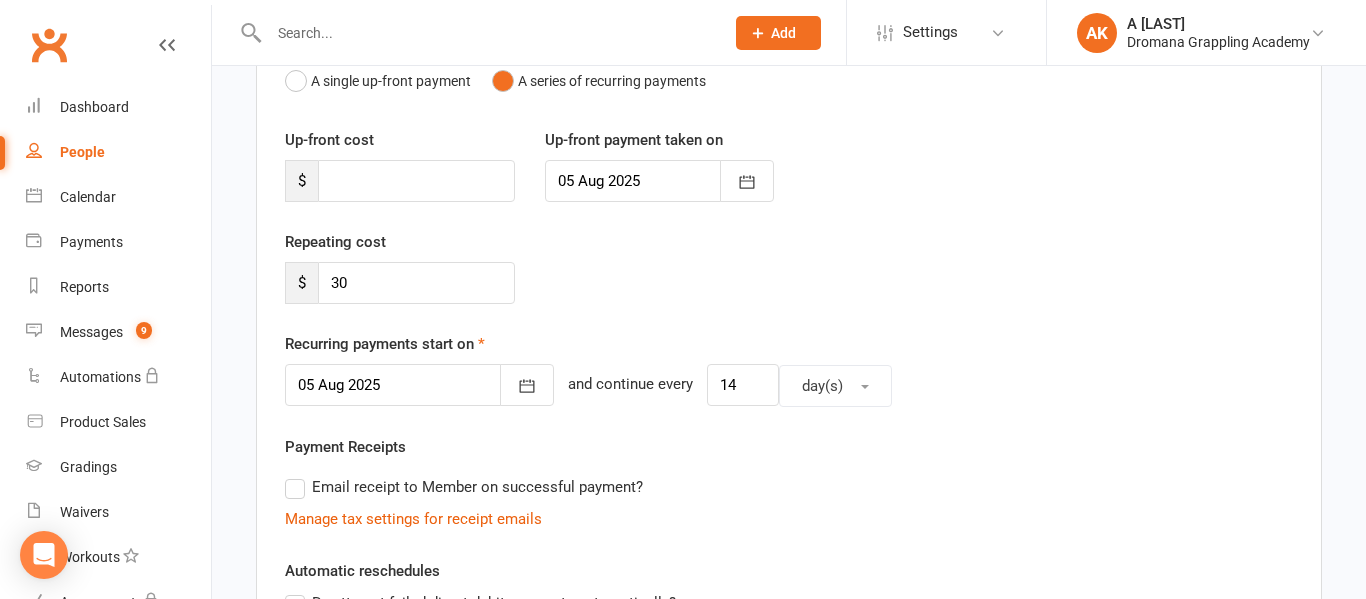 click on "Repeating cost  $ 30" at bounding box center (789, 281) 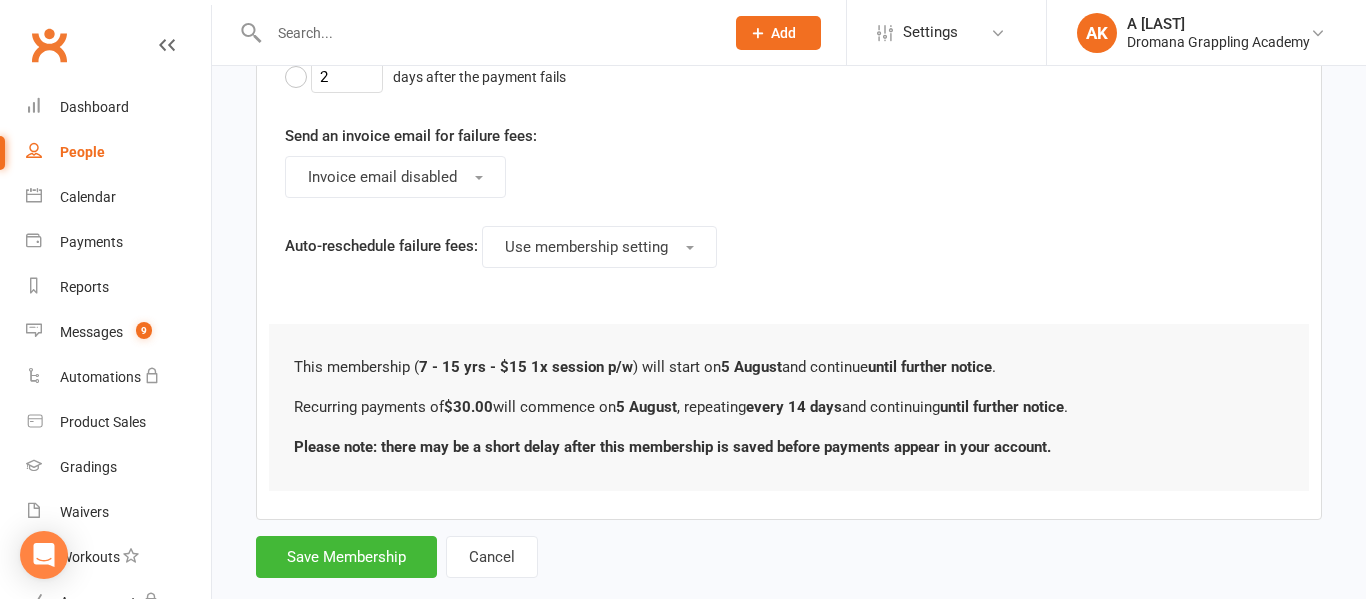 scroll, scrollTop: 1121, scrollLeft: 0, axis: vertical 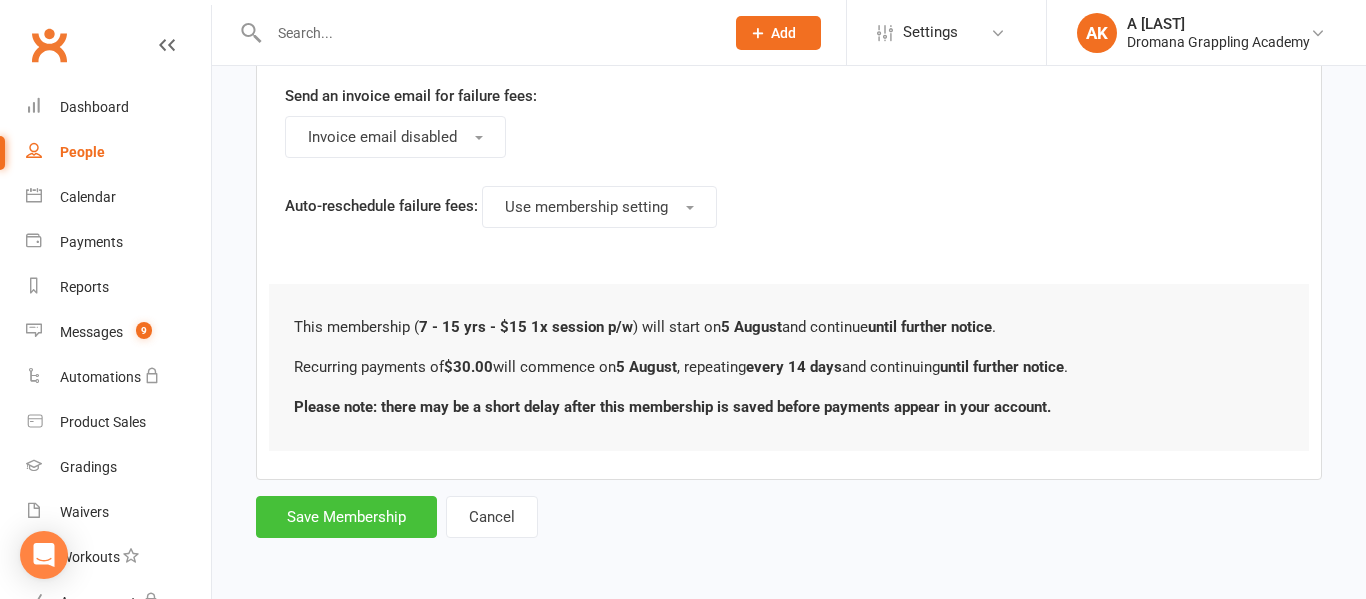 click on "Save Membership" at bounding box center (346, 517) 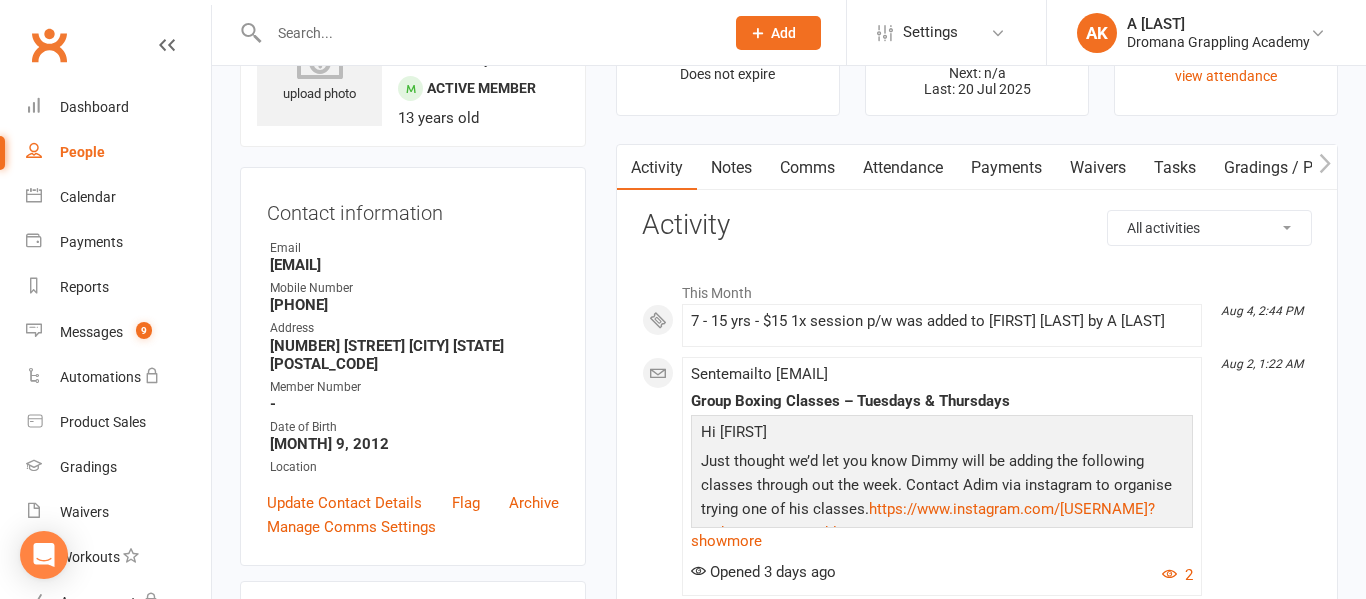 scroll, scrollTop: 0, scrollLeft: 0, axis: both 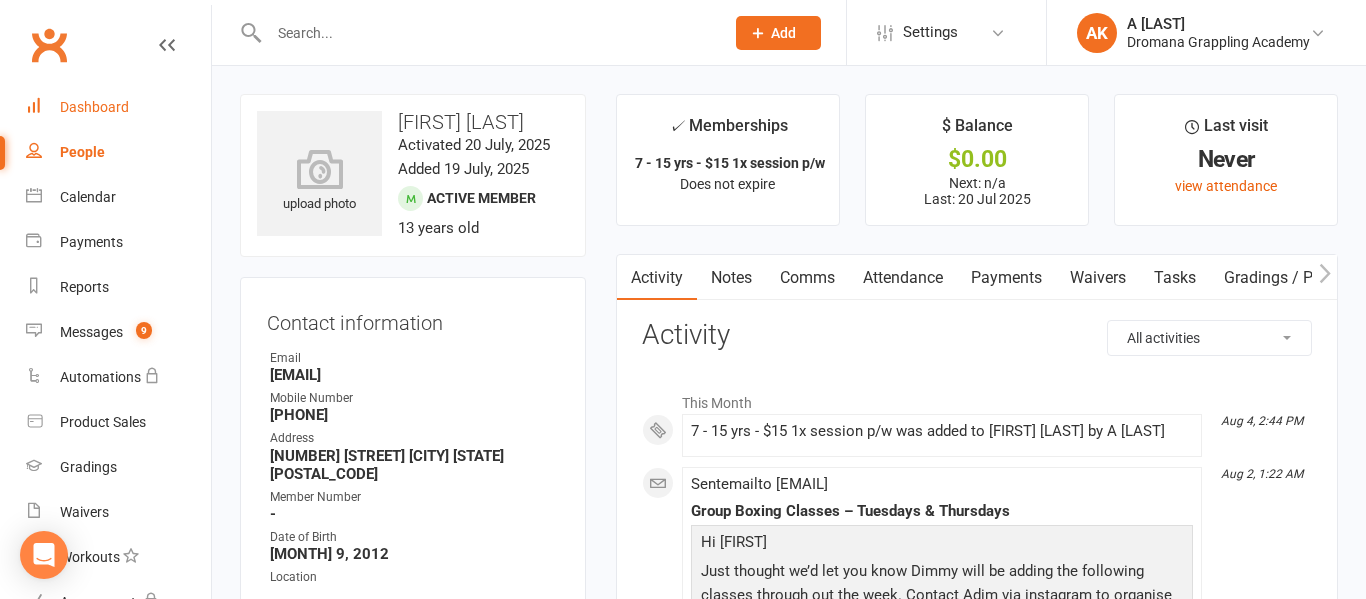 click on "Dashboard" at bounding box center [94, 107] 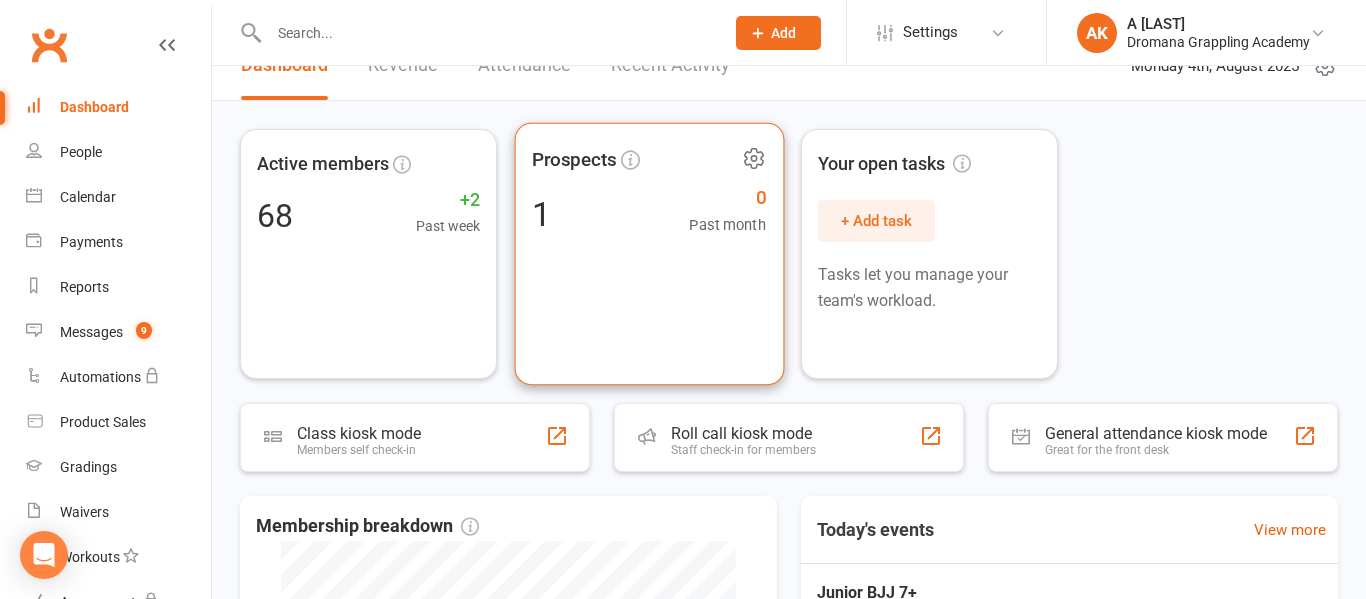 scroll, scrollTop: 0, scrollLeft: 0, axis: both 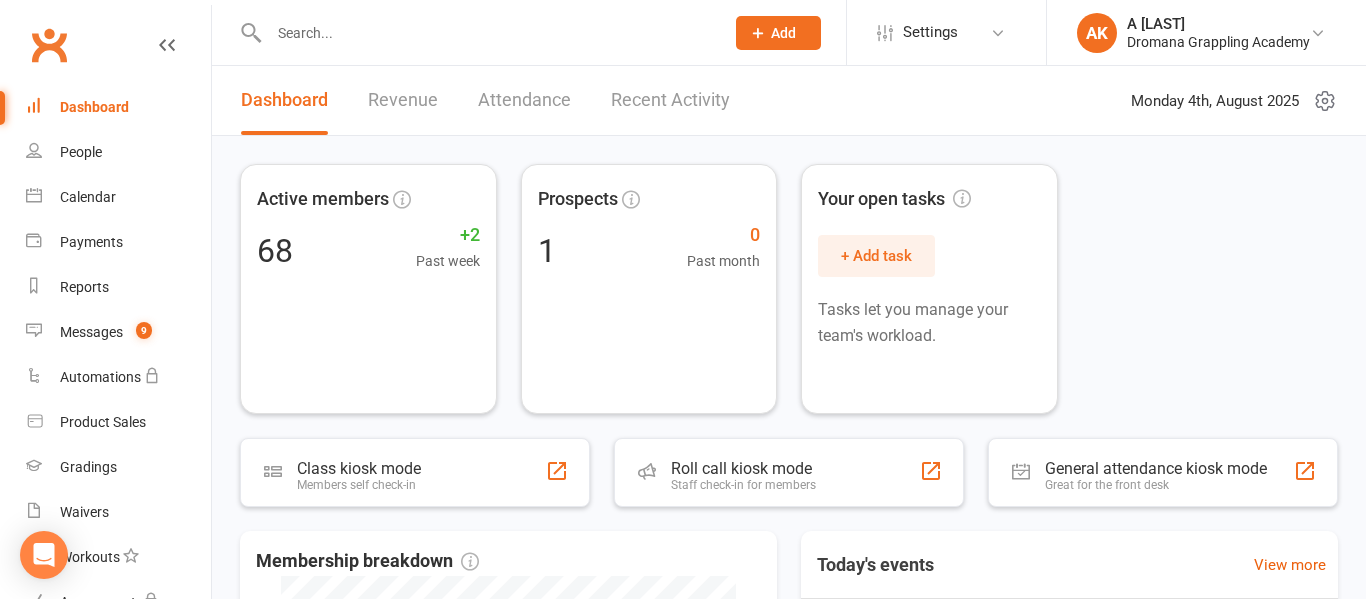 click on "Recent Activity" at bounding box center [670, 100] 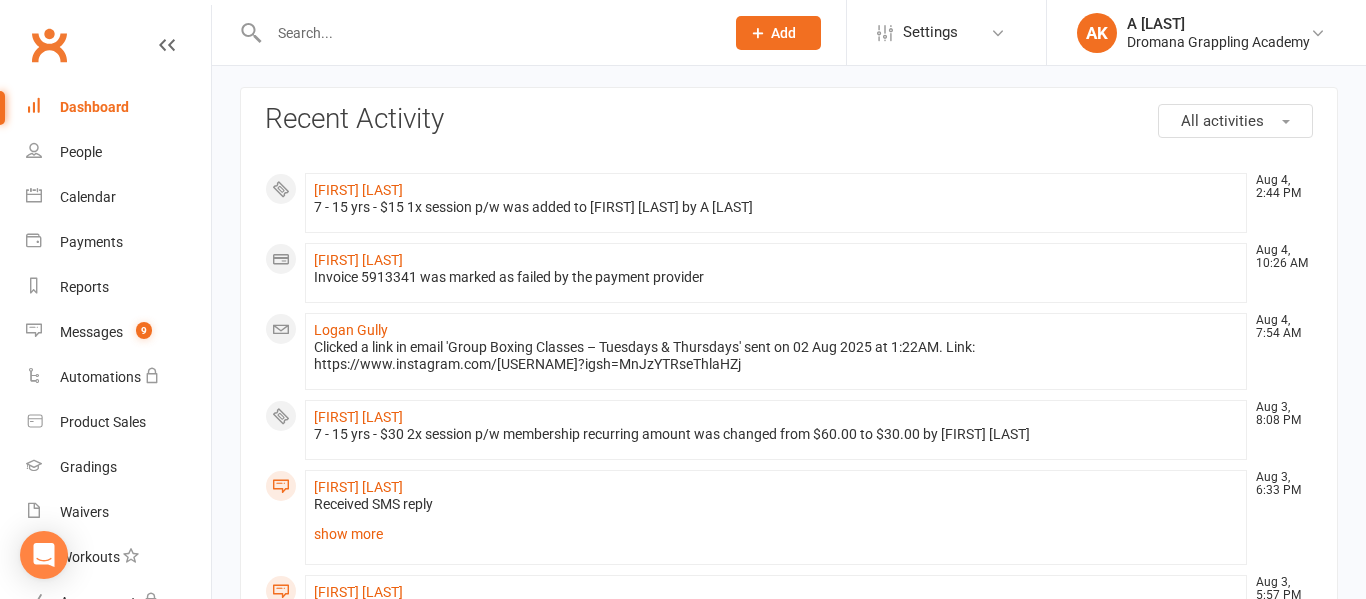 scroll, scrollTop: 85, scrollLeft: 0, axis: vertical 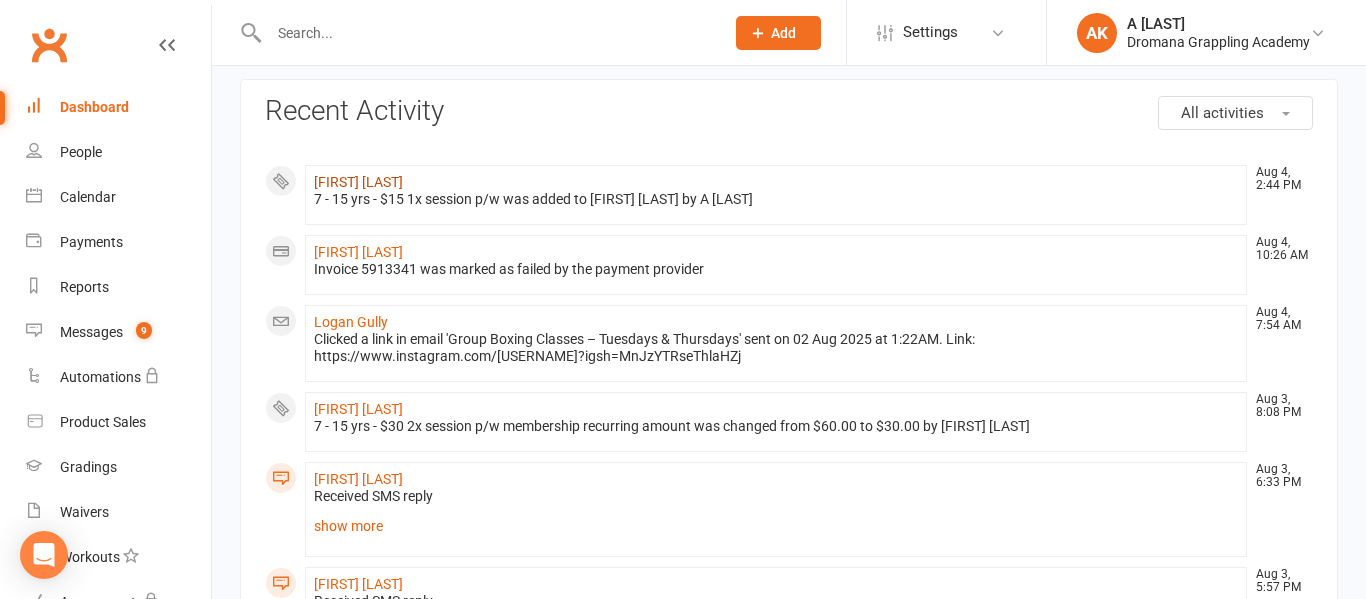 click on "[FIRST] [LAST]" at bounding box center [358, 182] 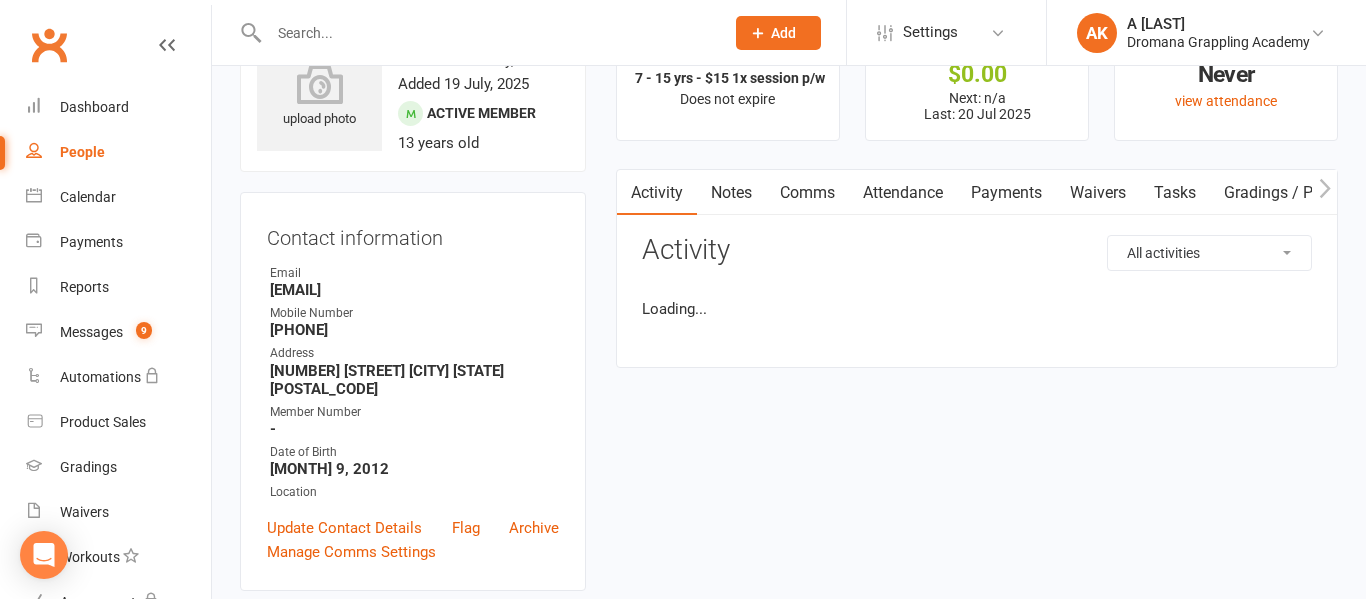 scroll, scrollTop: 0, scrollLeft: 0, axis: both 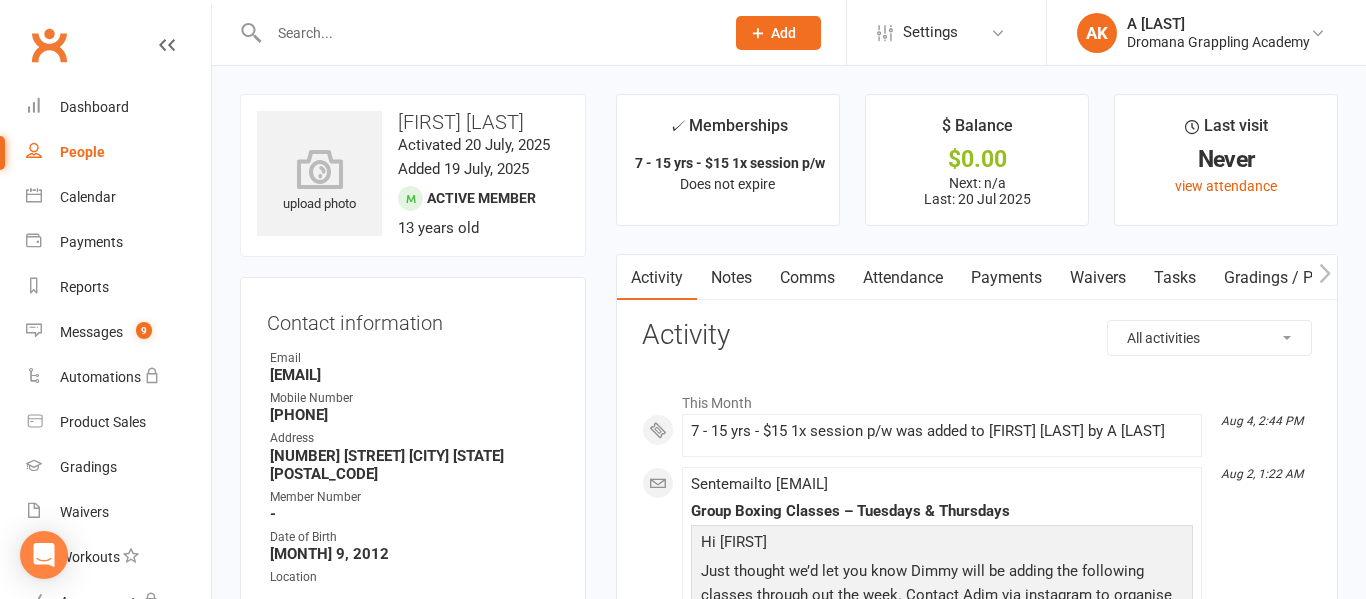 click on "Payments" at bounding box center [1006, 278] 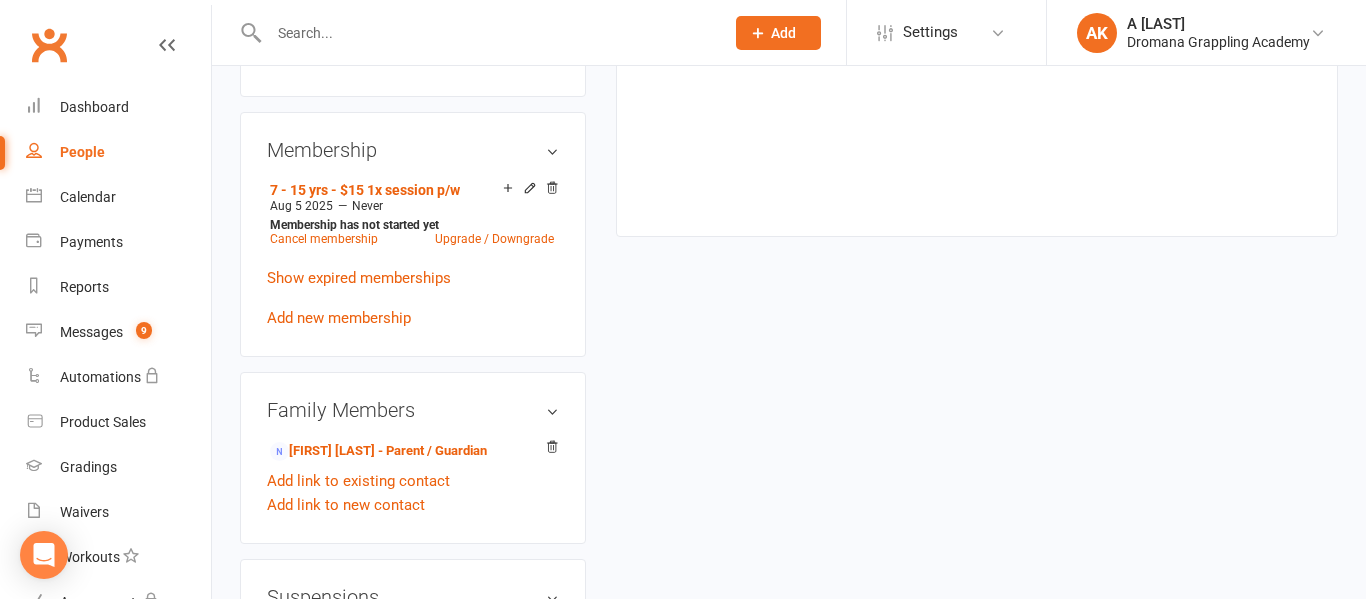 scroll, scrollTop: 0, scrollLeft: 0, axis: both 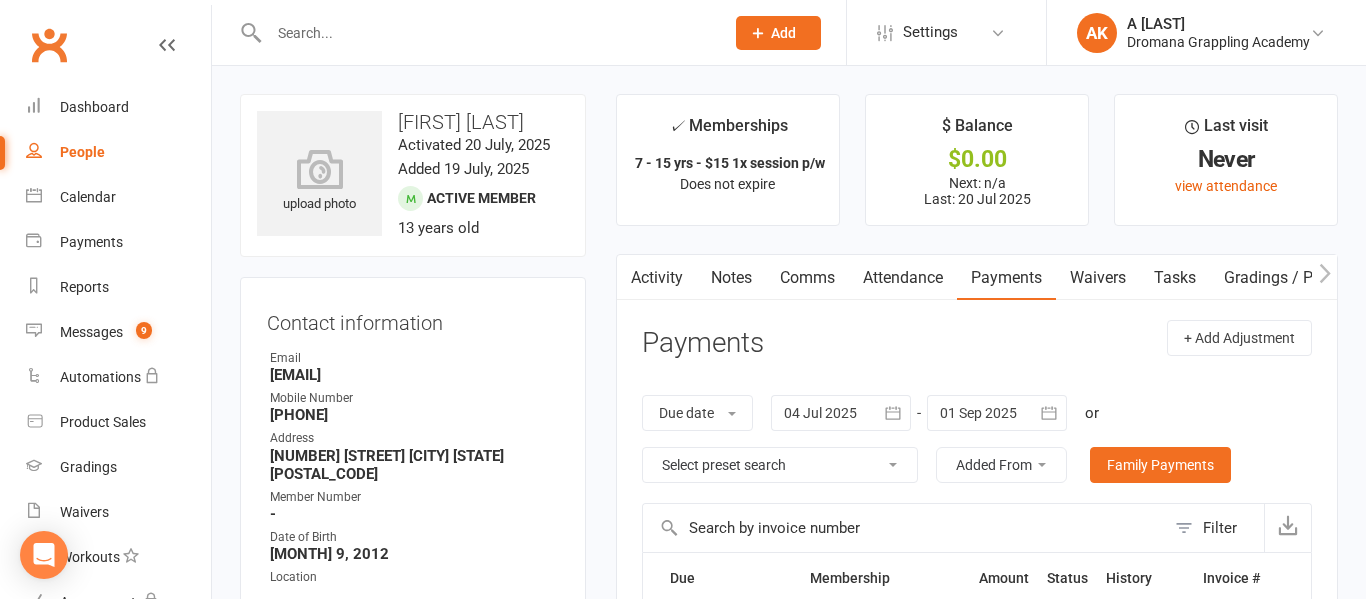 click on "Payments" at bounding box center (1006, 278) 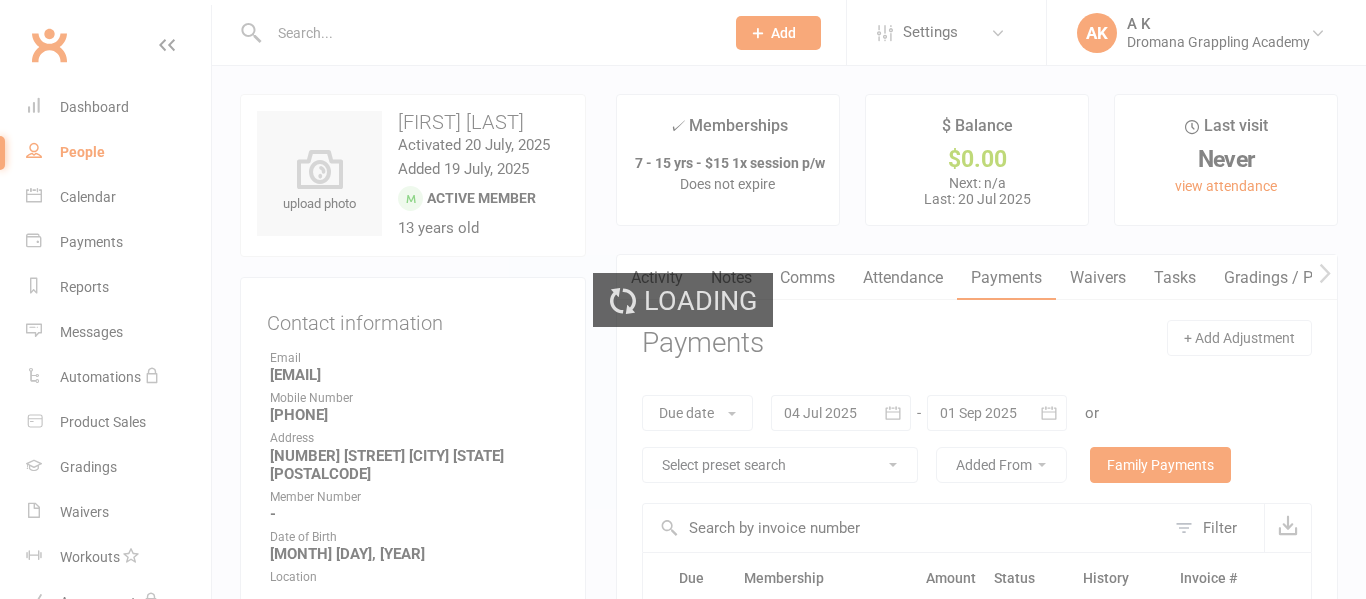 scroll, scrollTop: 0, scrollLeft: 0, axis: both 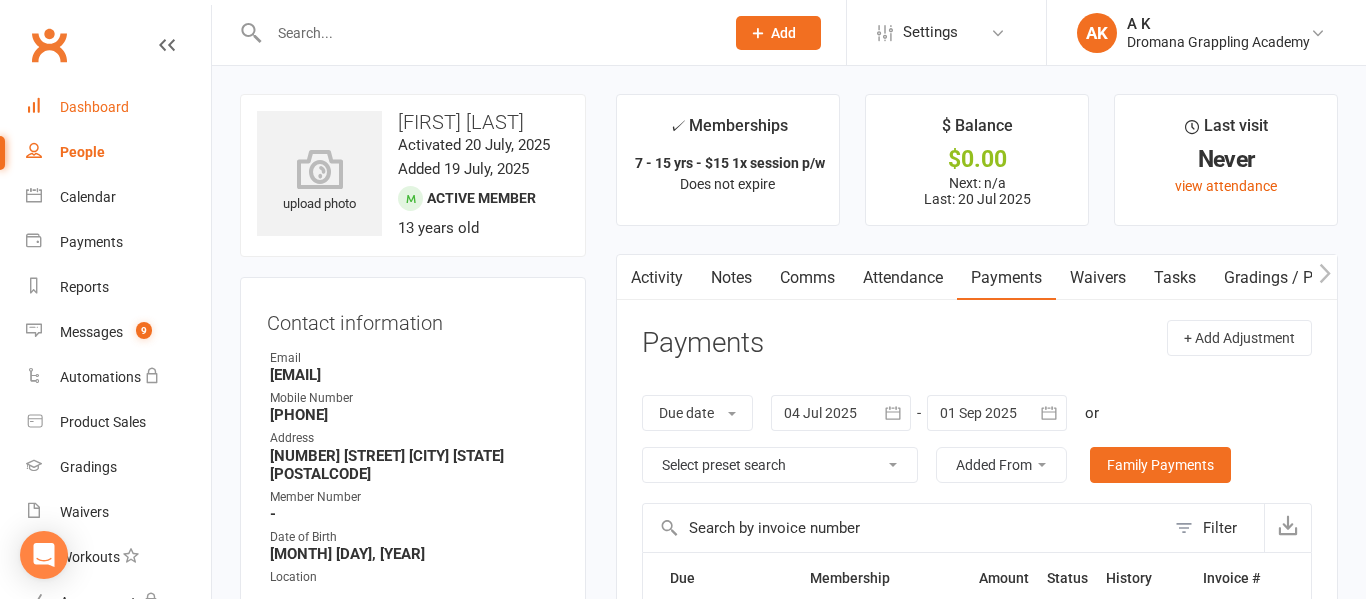 click on "Dashboard" at bounding box center [94, 107] 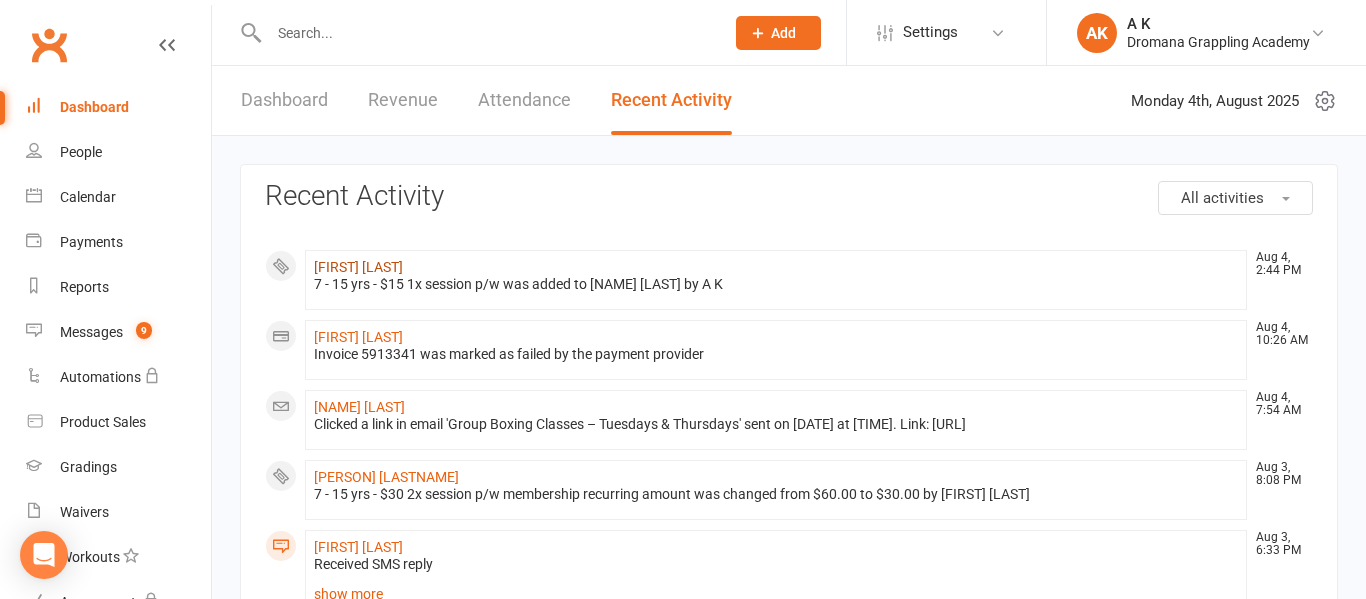 click on "[FIRST] [LAST]" at bounding box center (358, 267) 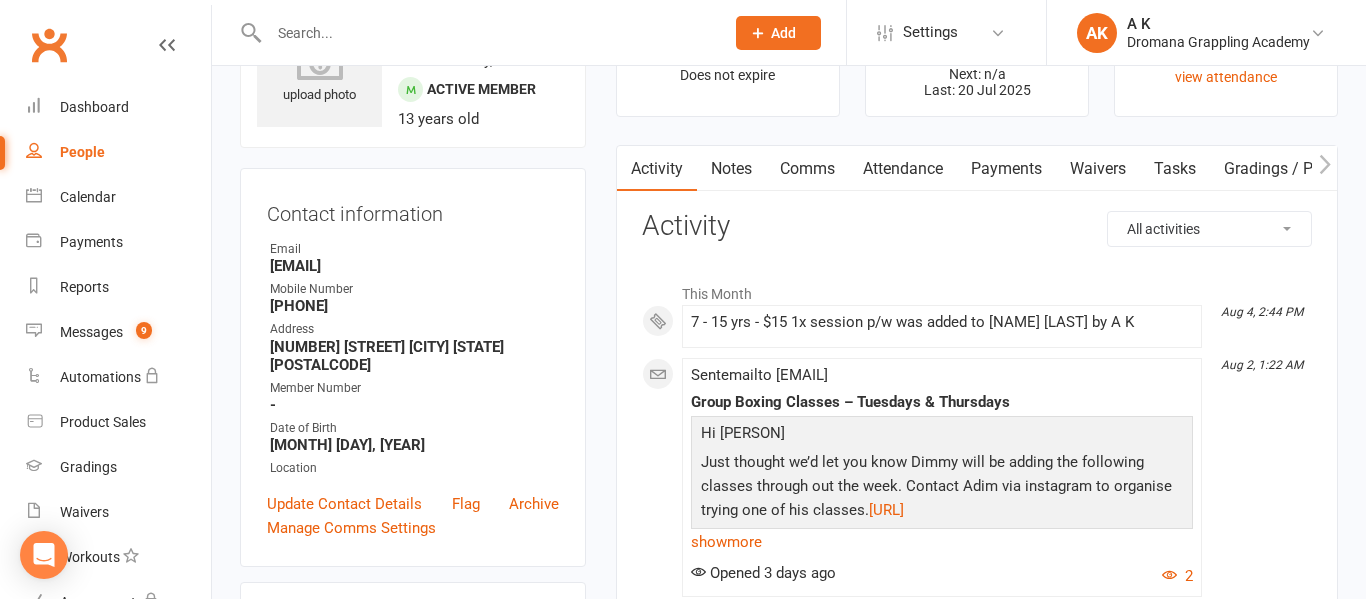 scroll, scrollTop: 0, scrollLeft: 0, axis: both 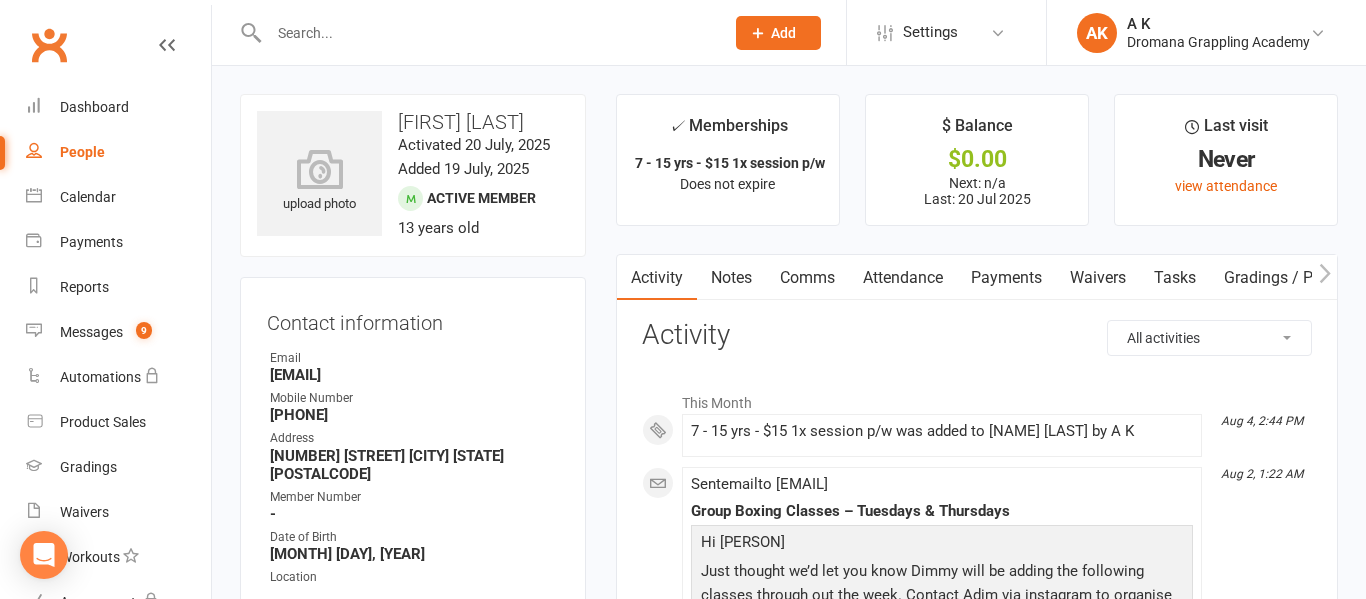 click on "Payments" at bounding box center [1006, 278] 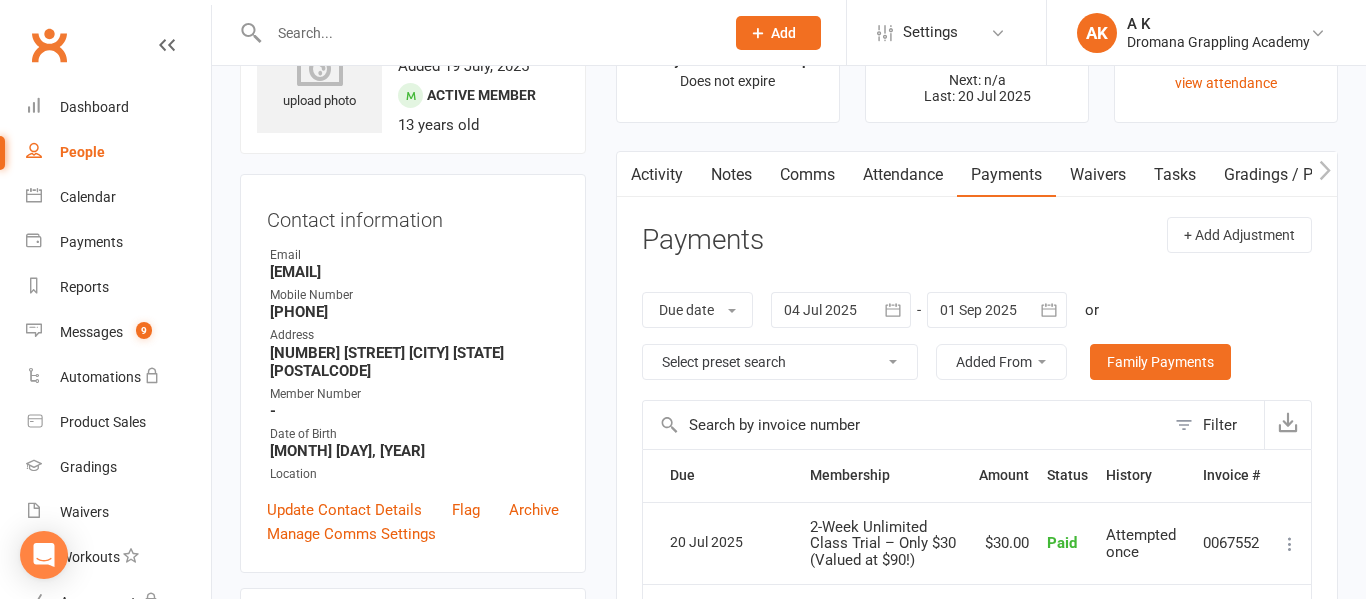 scroll, scrollTop: 96, scrollLeft: 0, axis: vertical 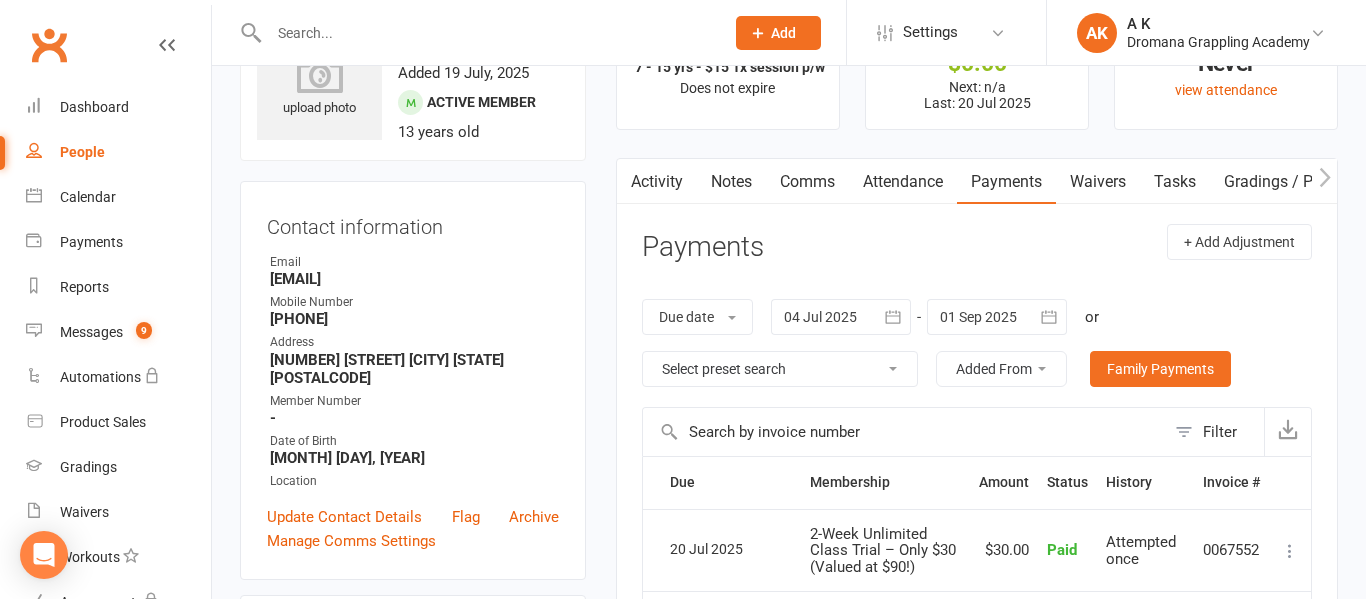 click on "Attendance" at bounding box center (903, 182) 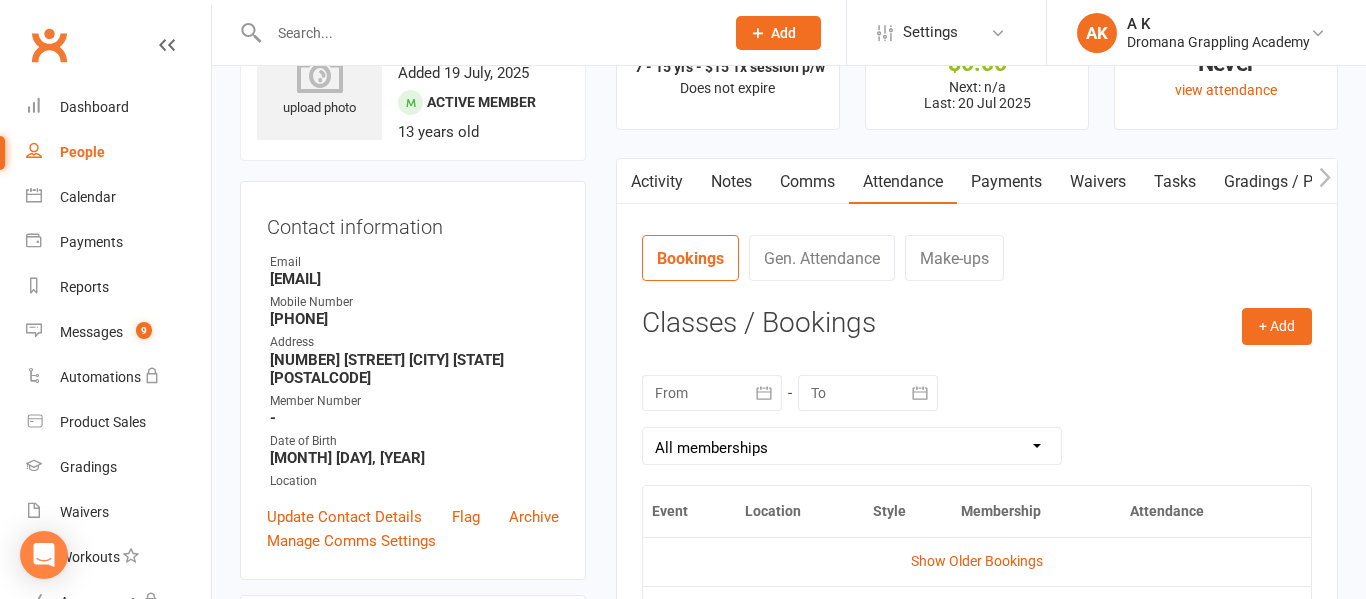 click on "Activity" at bounding box center (657, 182) 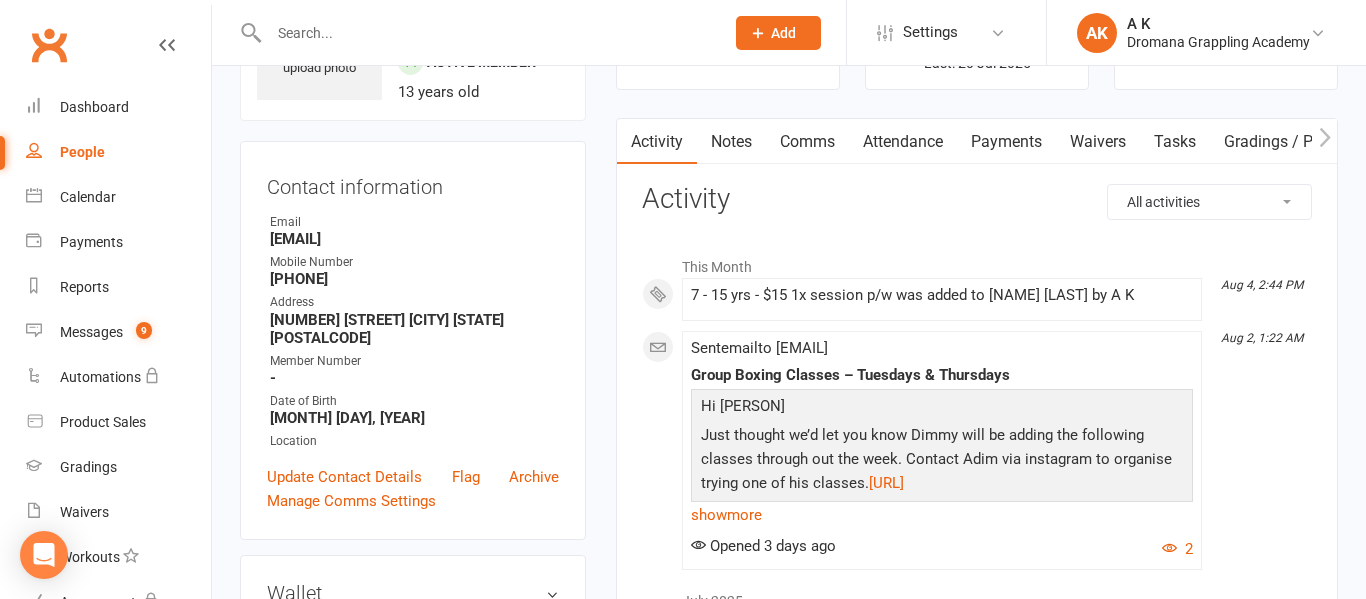 scroll, scrollTop: 137, scrollLeft: 0, axis: vertical 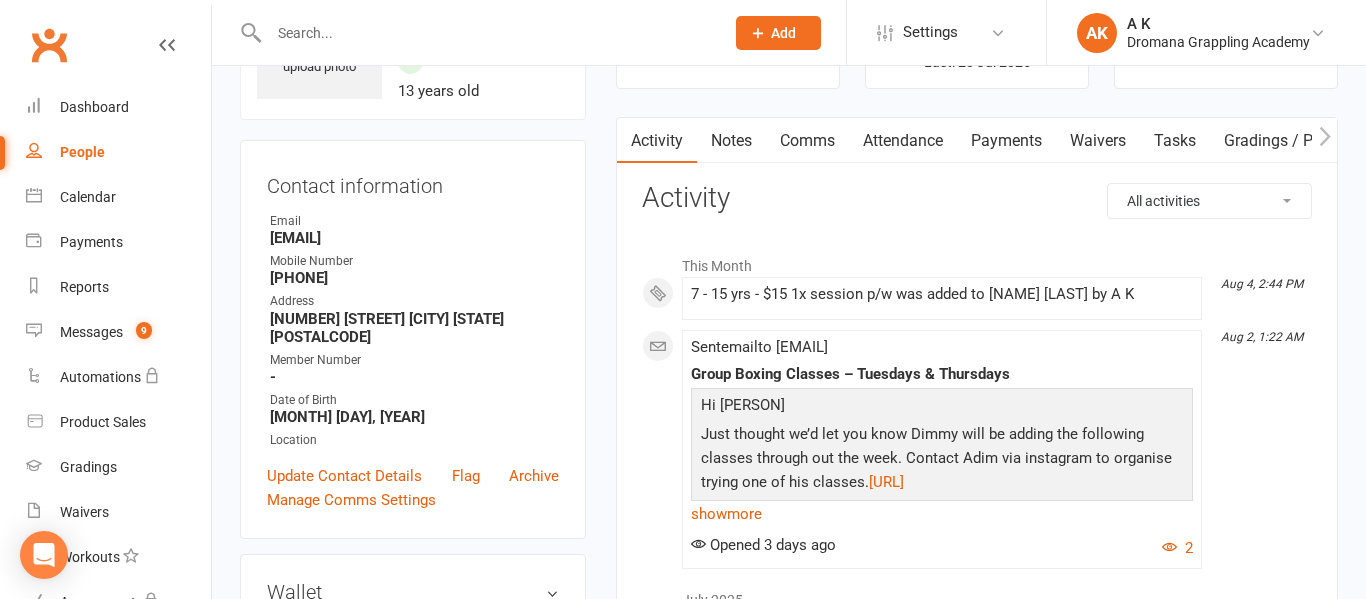 click 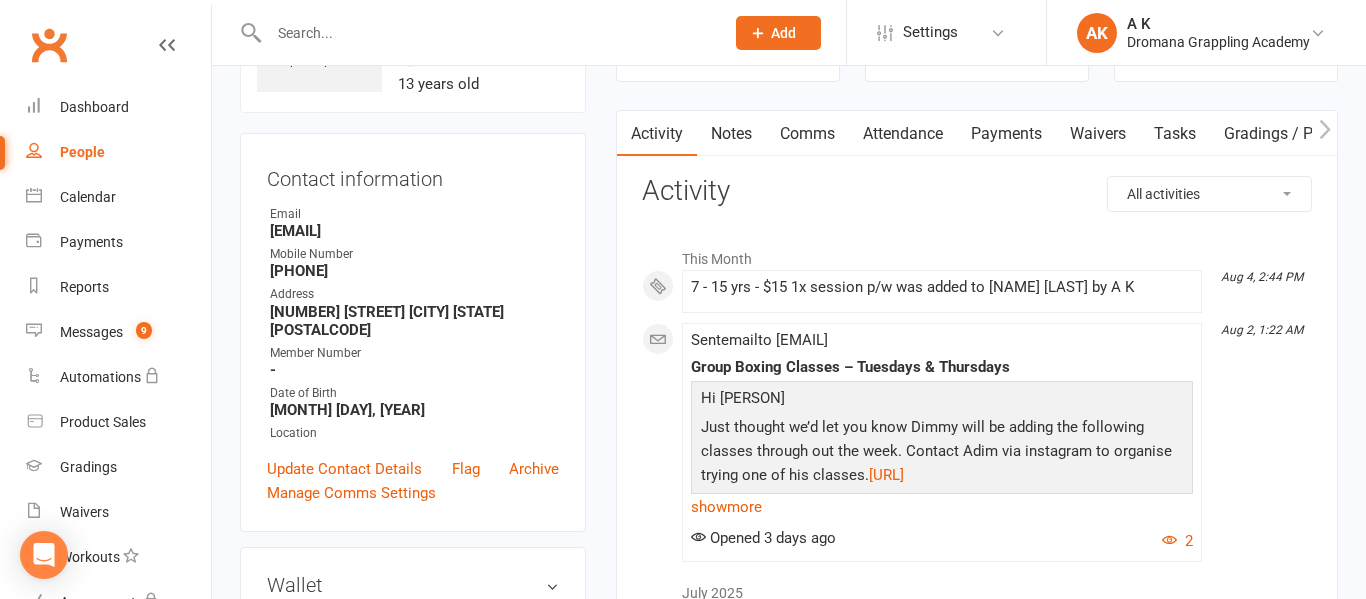 scroll, scrollTop: 0, scrollLeft: 0, axis: both 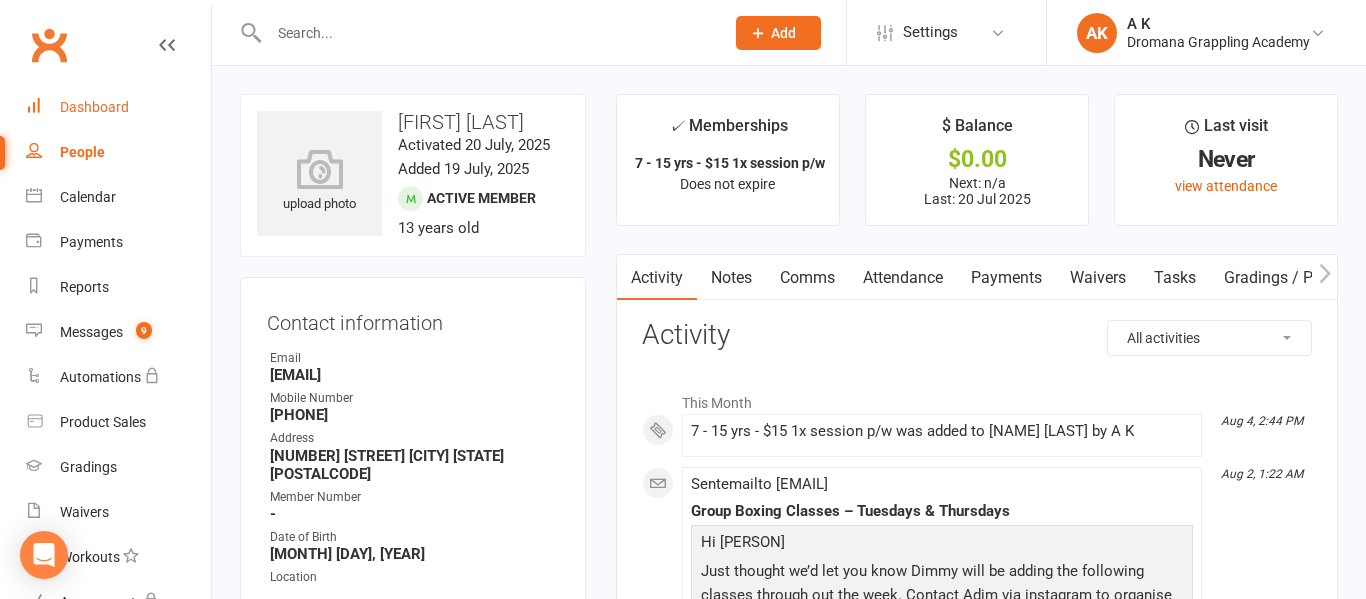 click on "Dashboard" at bounding box center (118, 107) 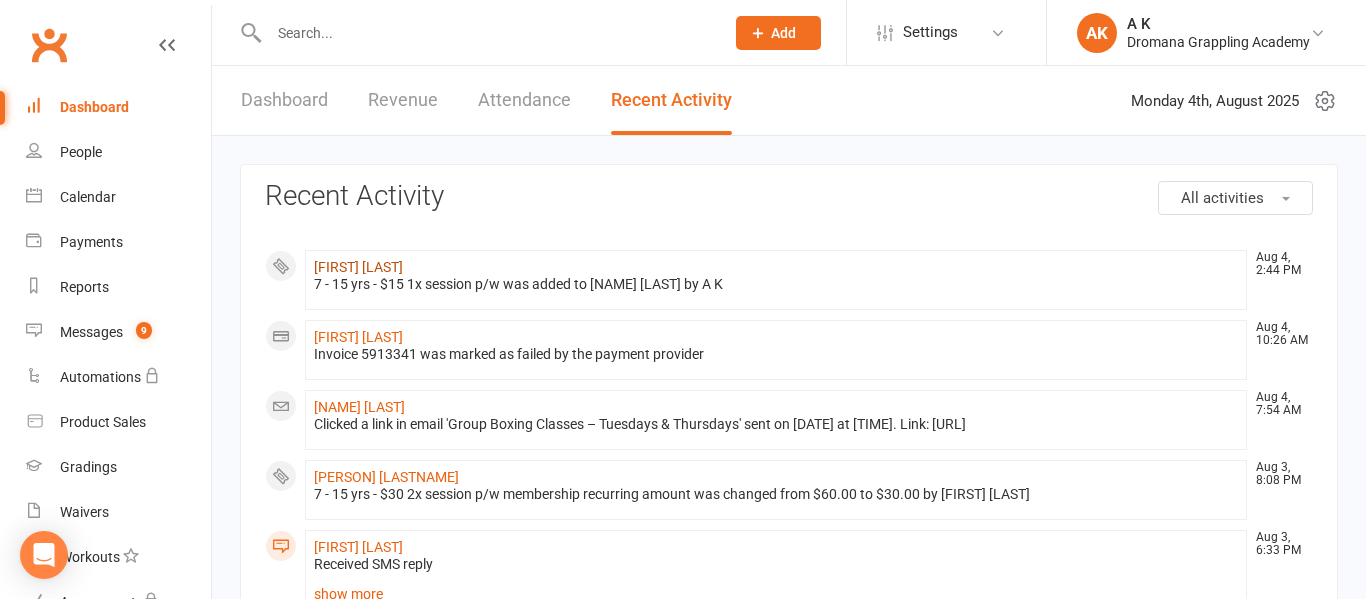 click on "[FIRST] [LAST]" at bounding box center (358, 267) 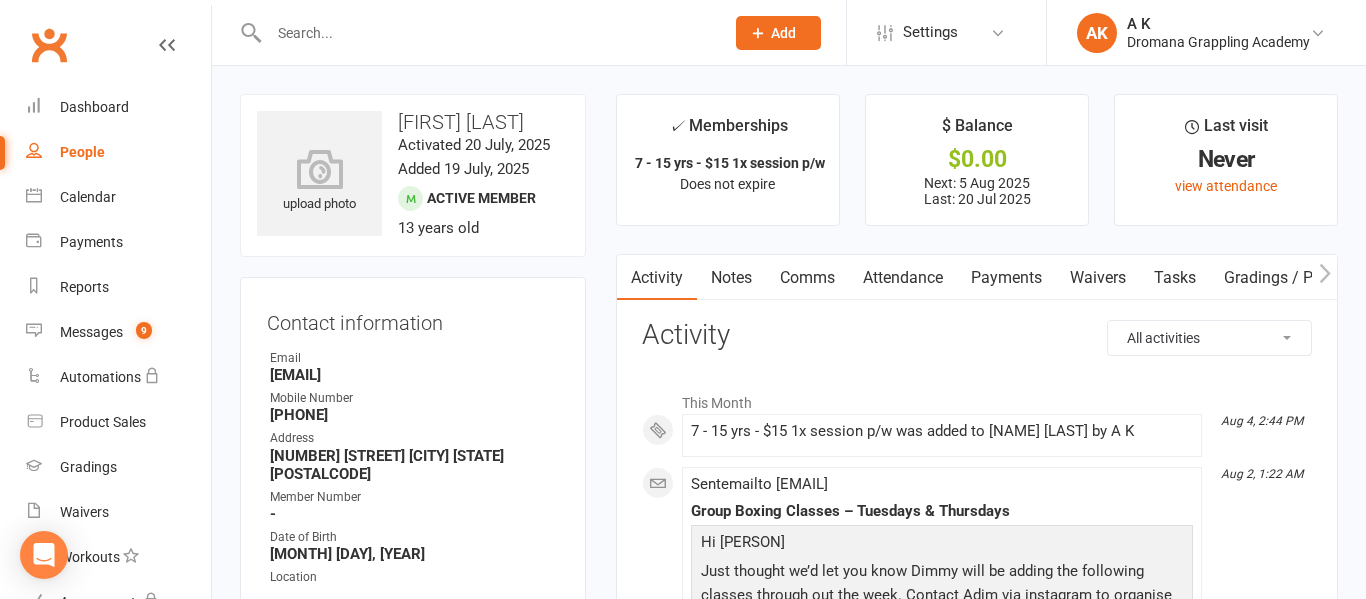click on "Payments" at bounding box center (1006, 278) 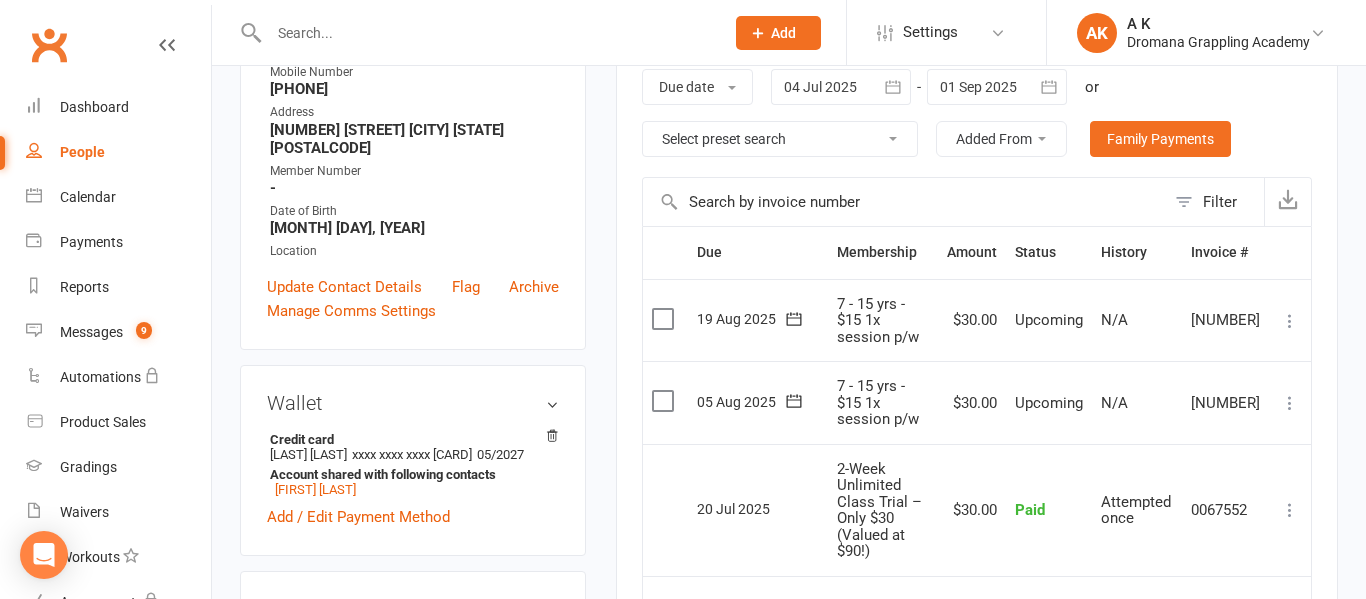 scroll, scrollTop: 0, scrollLeft: 0, axis: both 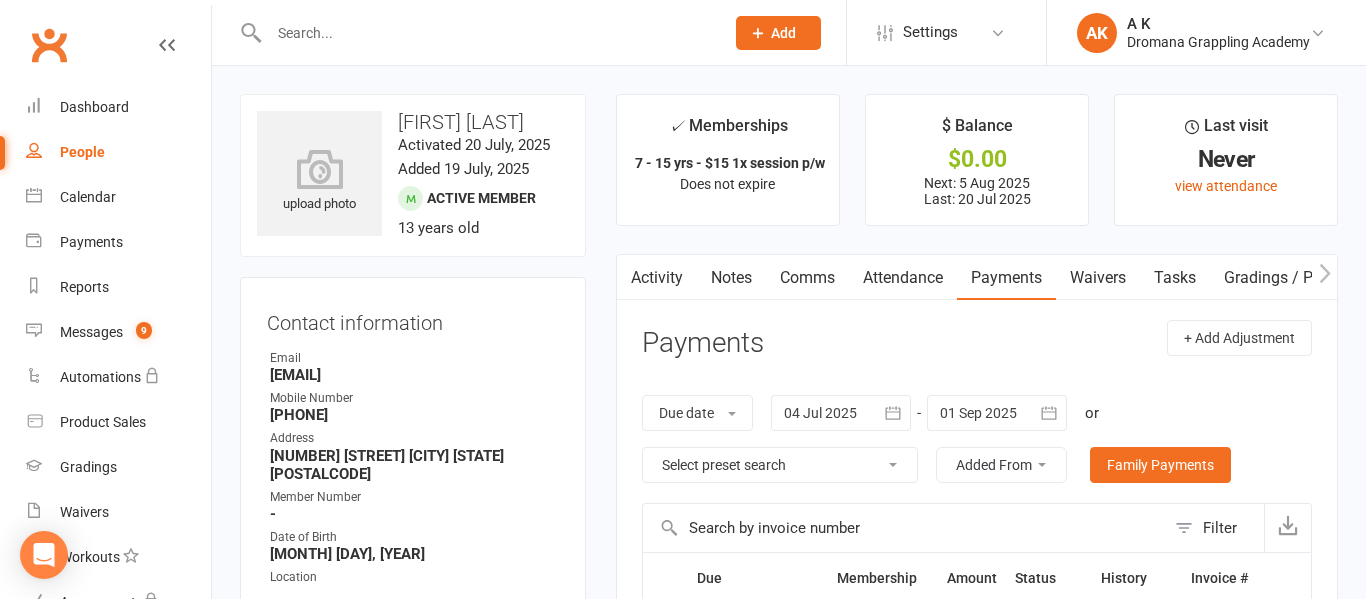 click on "Comms" at bounding box center (807, 278) 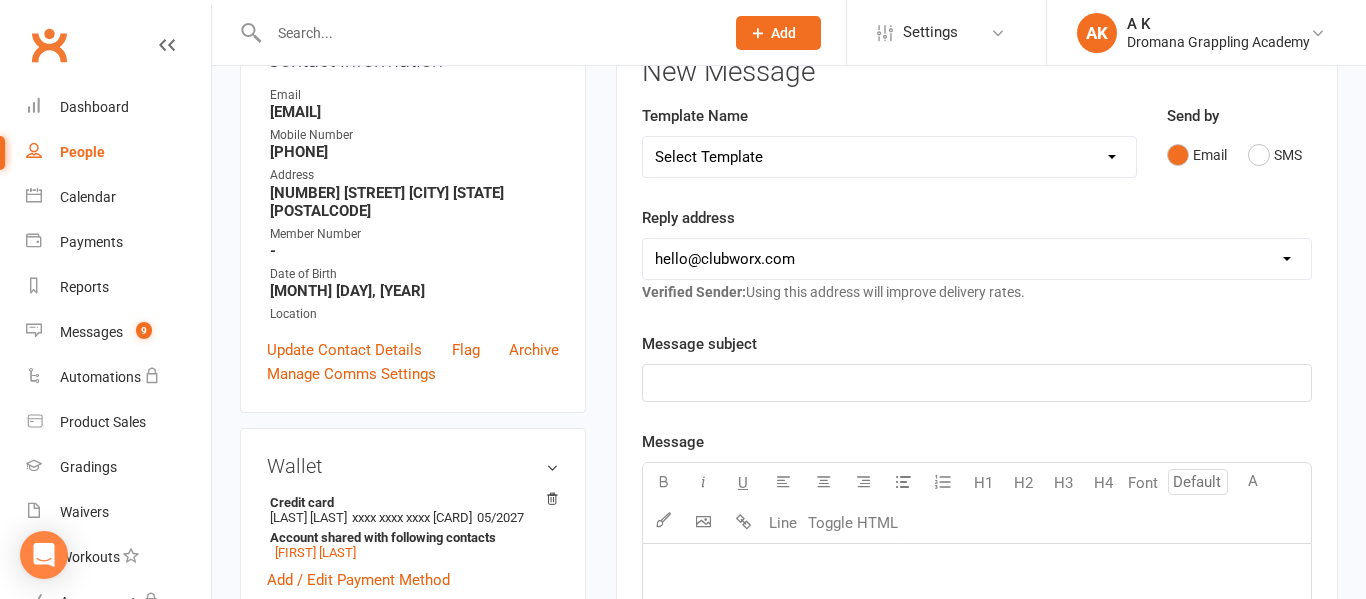 scroll, scrollTop: 264, scrollLeft: 0, axis: vertical 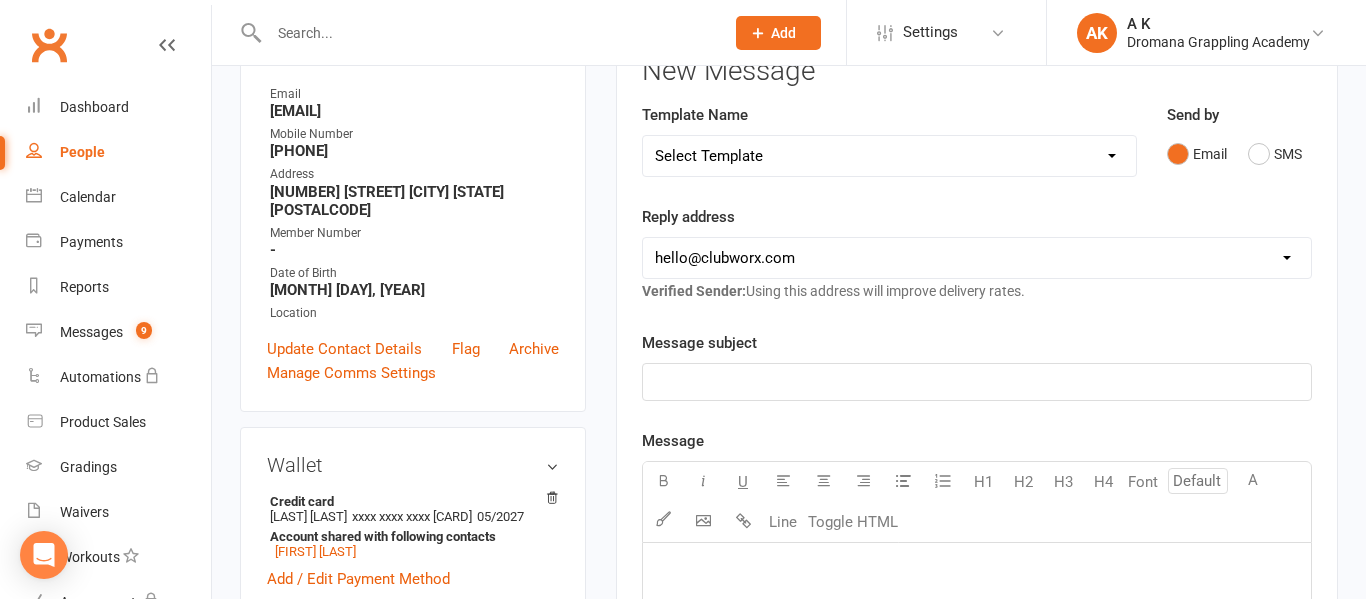 click on "﻿" 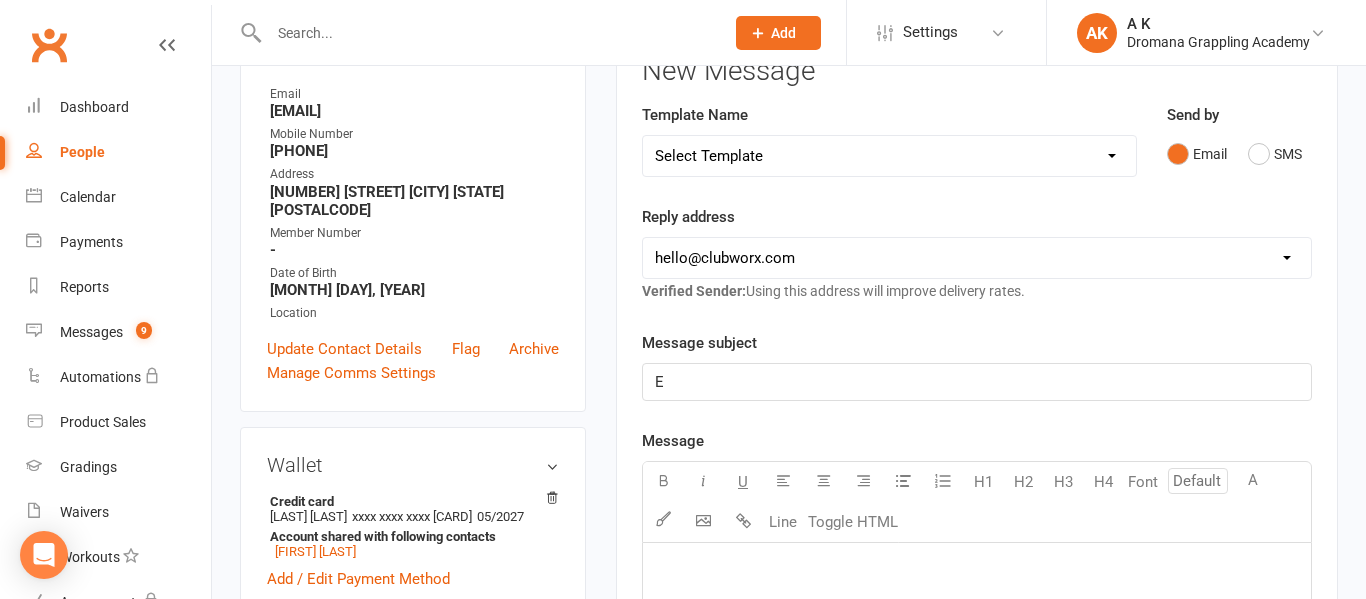 type 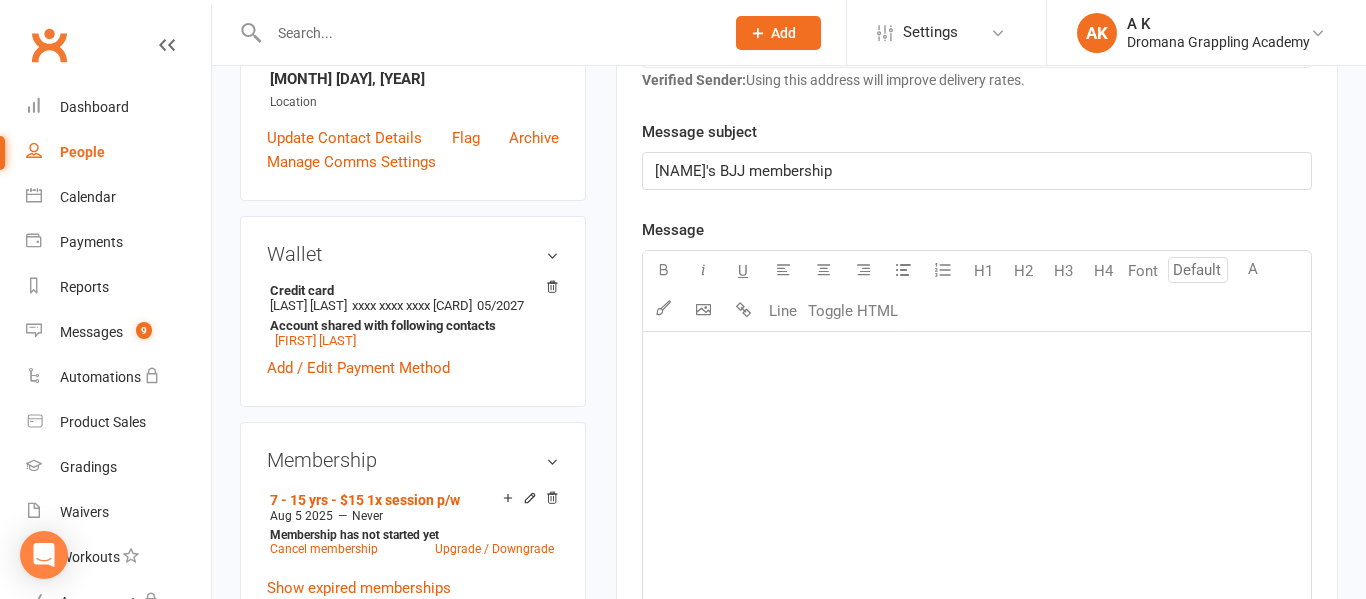 scroll, scrollTop: 454, scrollLeft: 0, axis: vertical 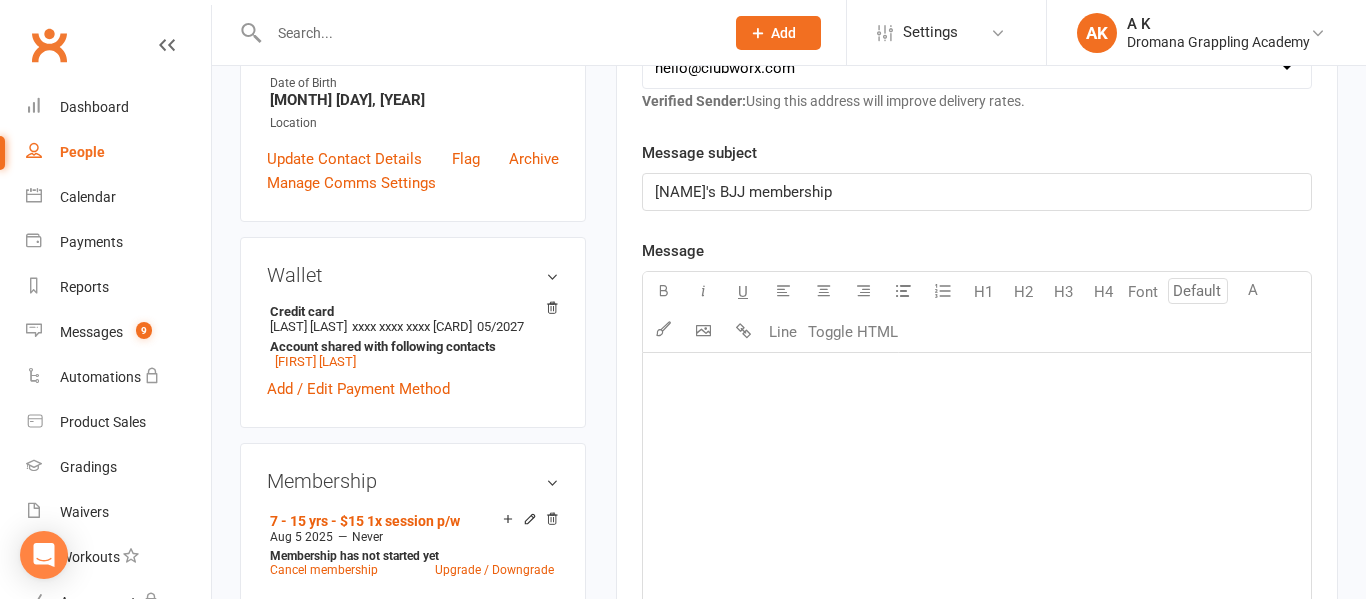 click on "﻿" 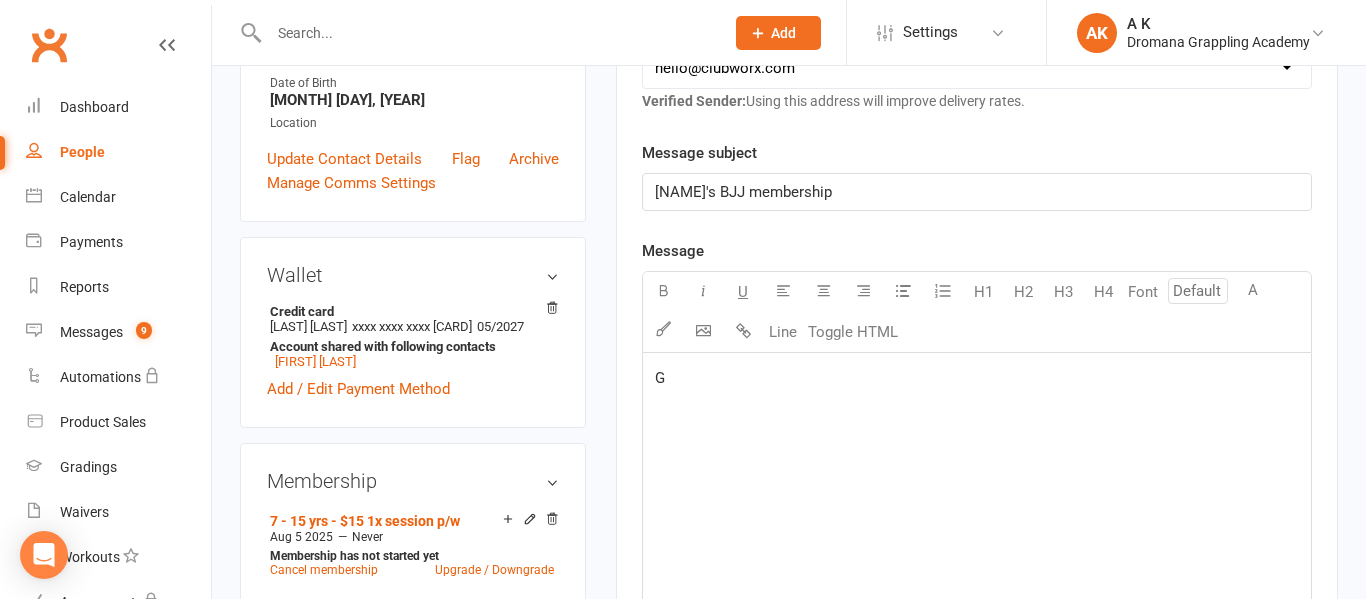 type 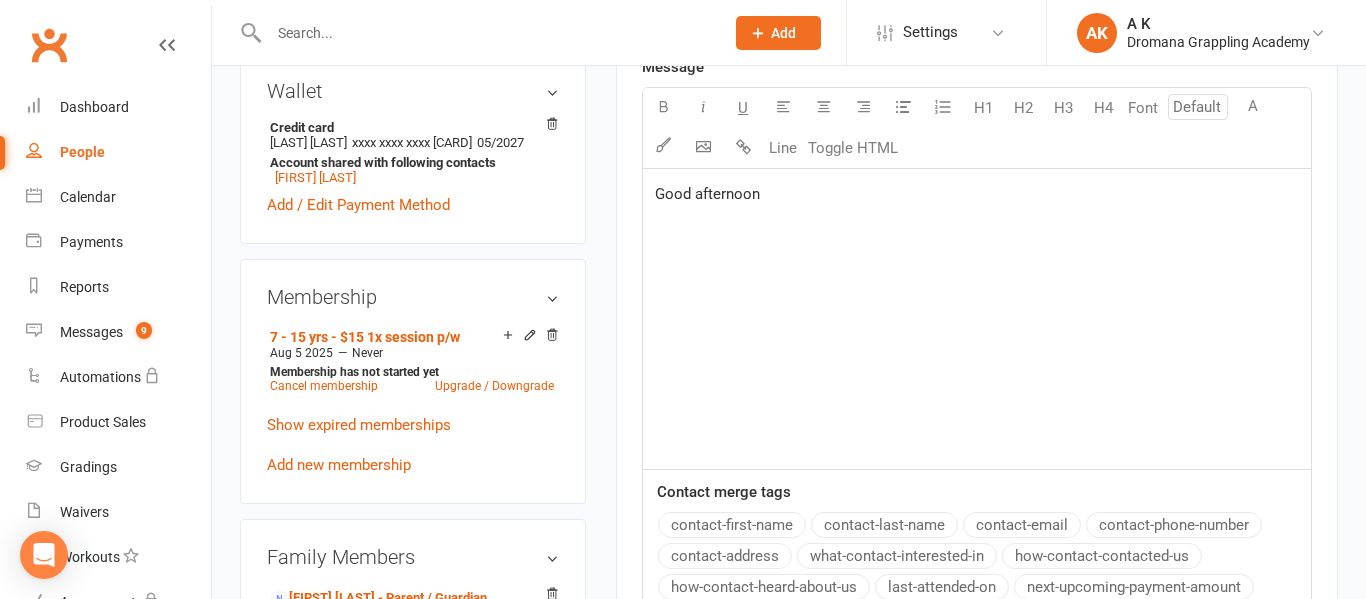 scroll, scrollTop: 640, scrollLeft: 0, axis: vertical 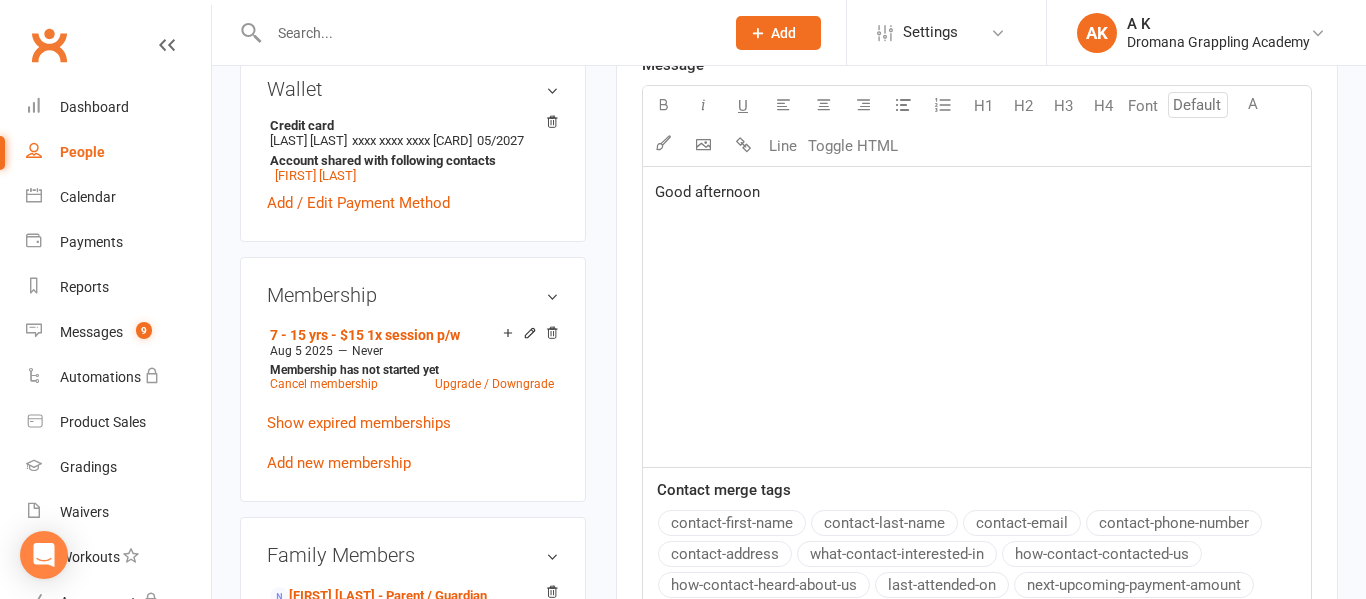 click on "contact-first-name" 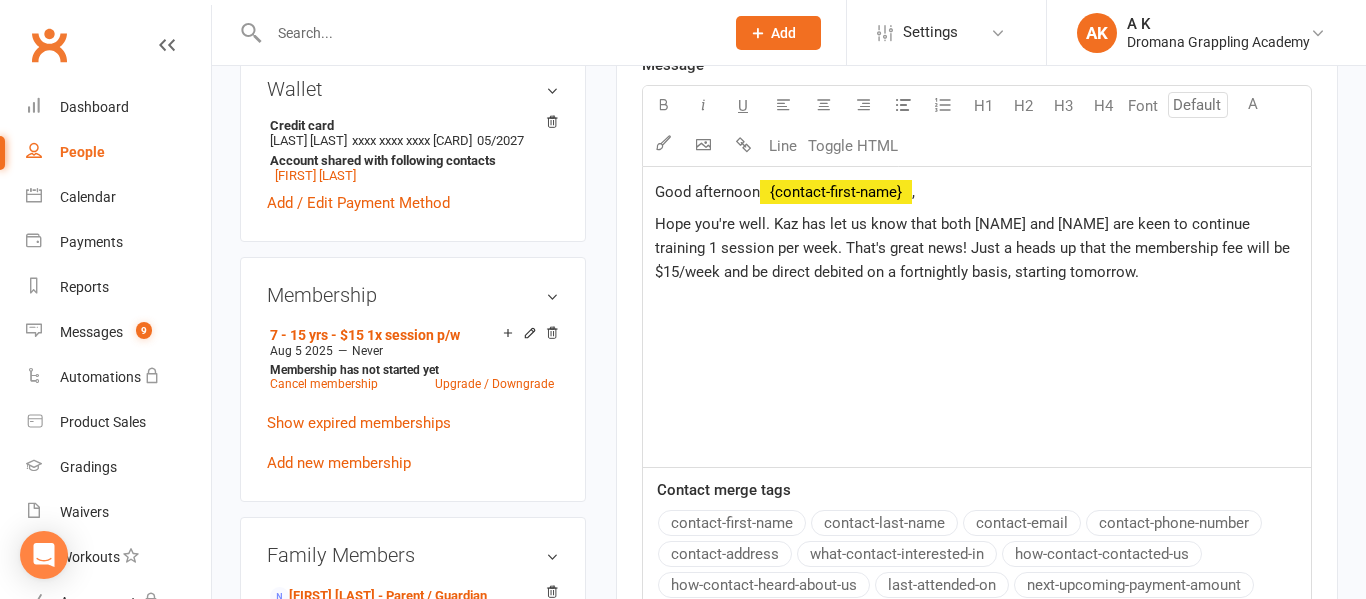 click on "Hope you're well. Kaz has let us know that both [NAME] and [NAME] are keen to continue training 1 session per week. That's great news! Just a heads up that the membership fee will be $15/week and be direct debited on a fortnightly basis, starting tomorrow." 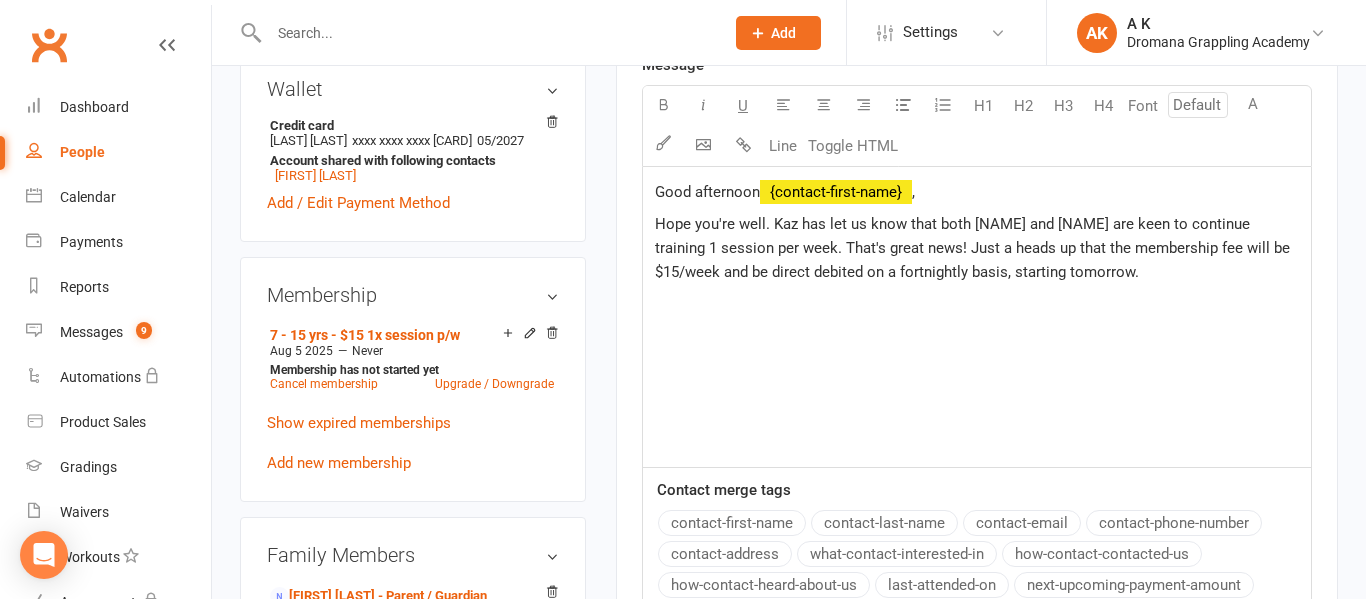 click on "Hope you're well. Kaz has let us know that both [NAME] and [NAME] are keen to continue training 1 session per week. That's great news! Just a heads up that the membership fee will be $15/week and be direct debited on a fortnightly basis, starting tomorrow." 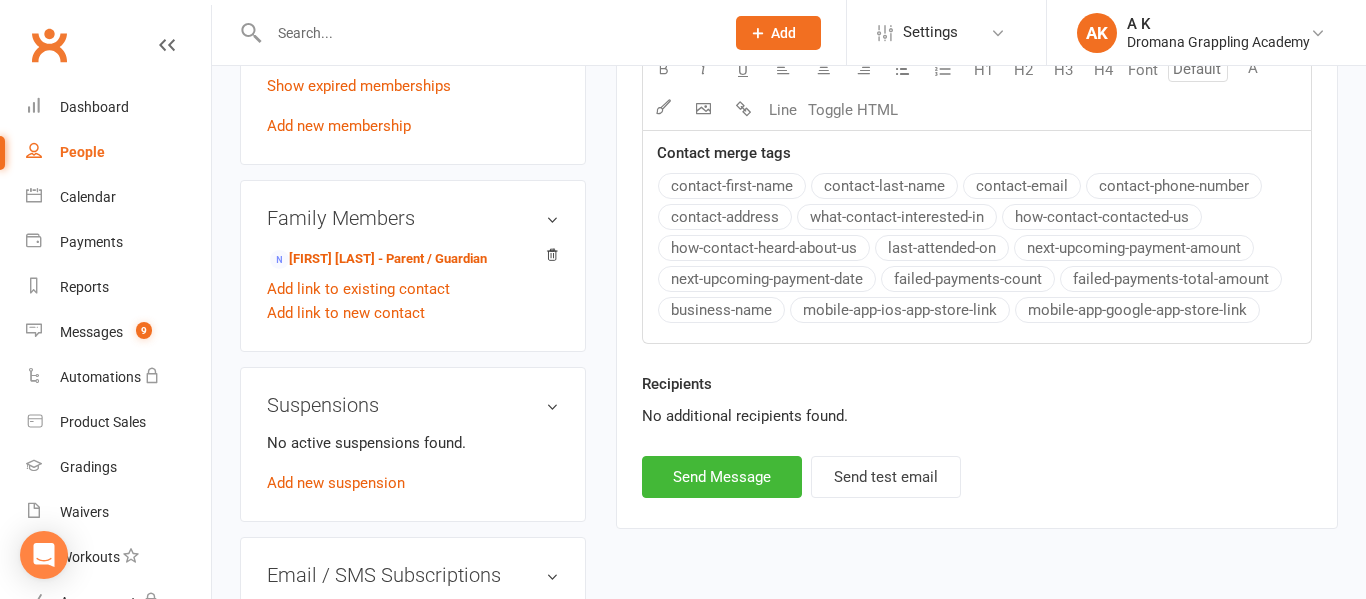 scroll, scrollTop: 986, scrollLeft: 0, axis: vertical 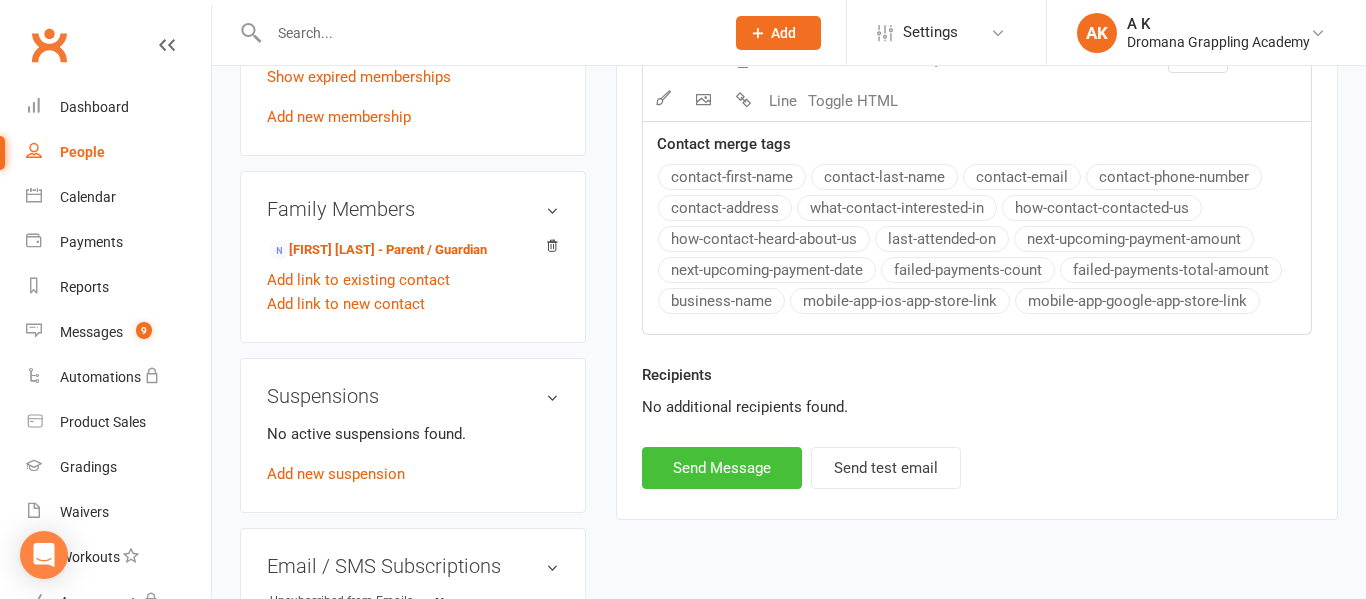 click on "Send Message" at bounding box center (722, 468) 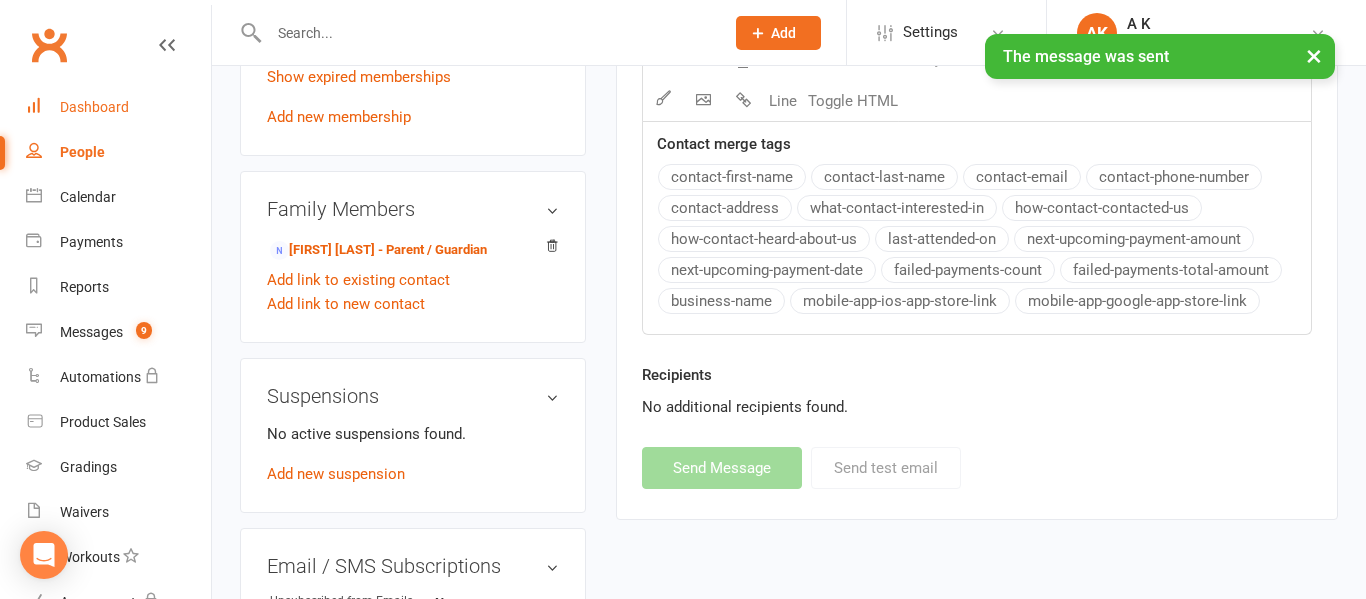 click on "Dashboard" at bounding box center (118, 107) 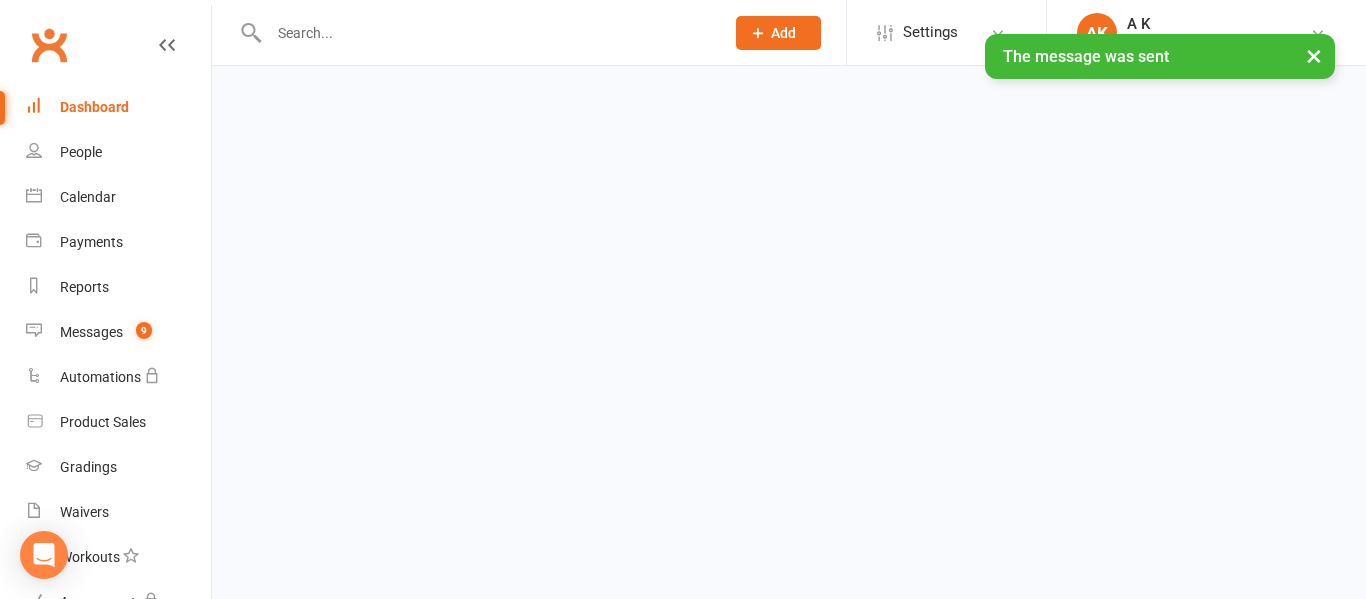 scroll, scrollTop: 0, scrollLeft: 0, axis: both 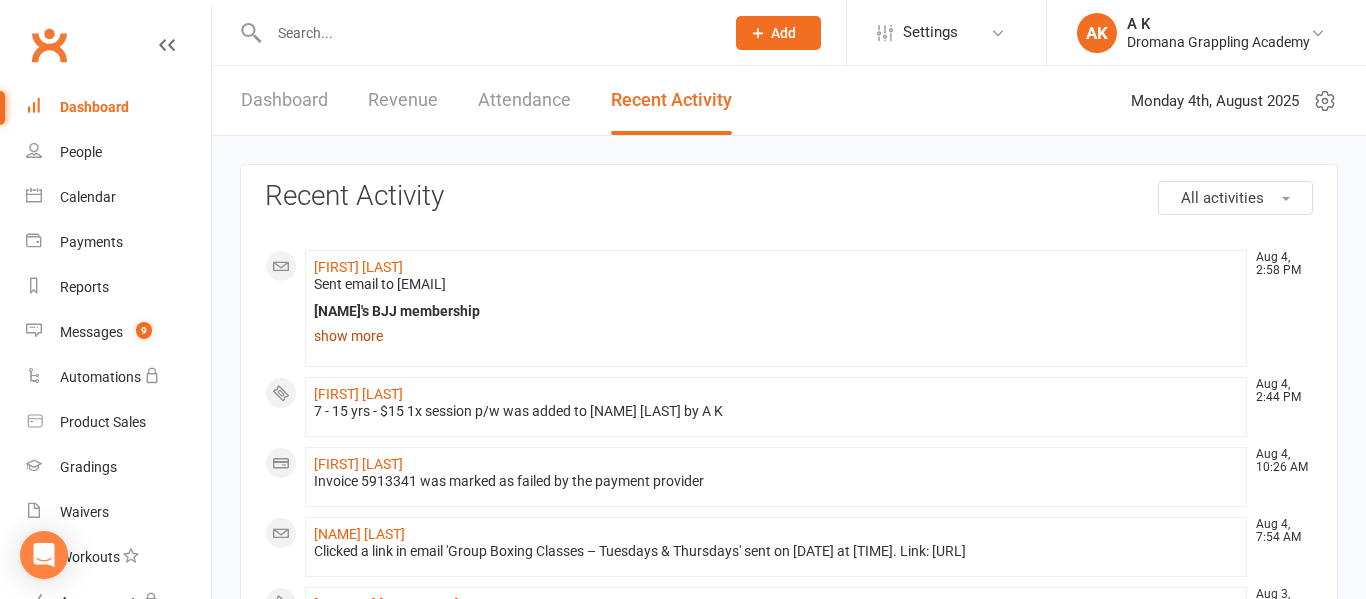 click on "show more" at bounding box center [776, 336] 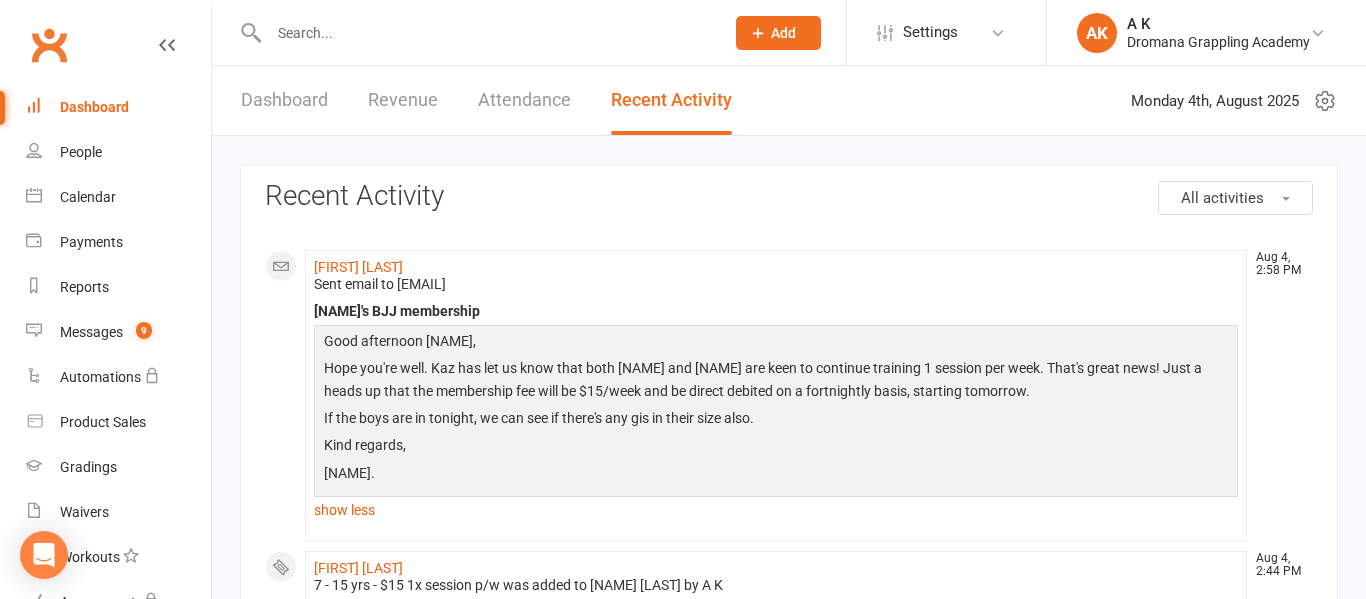 click on "Dashboard" at bounding box center (94, 107) 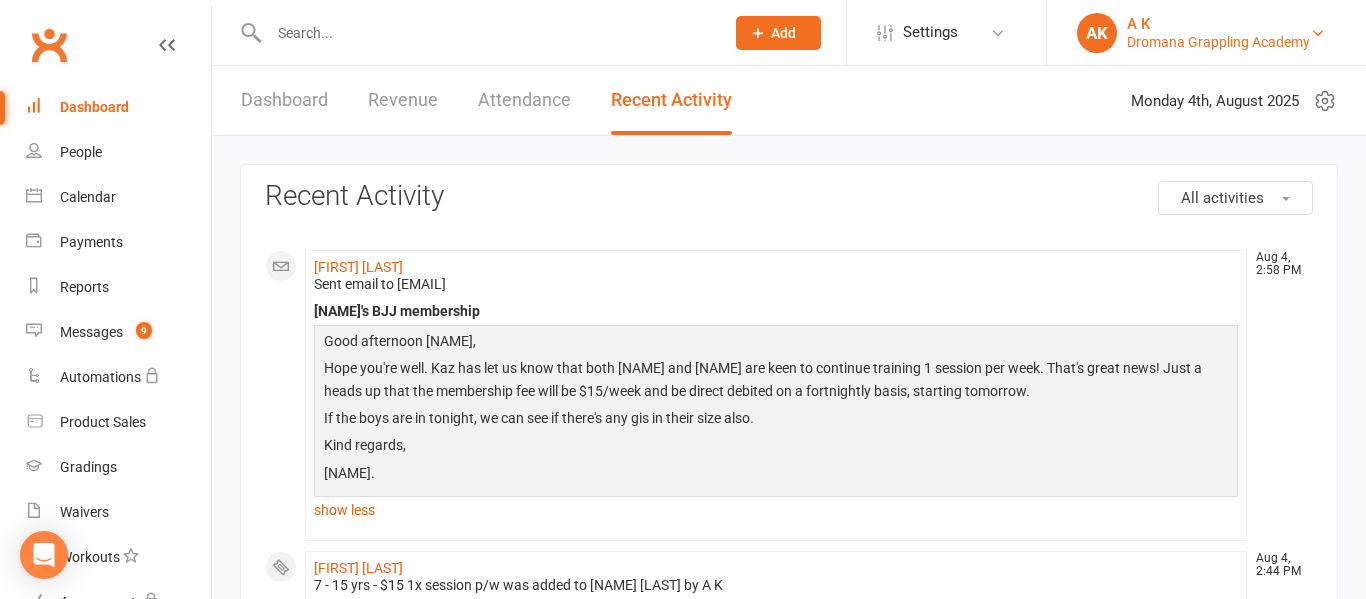 click on "Dromana Grappling Academy" at bounding box center [1218, 42] 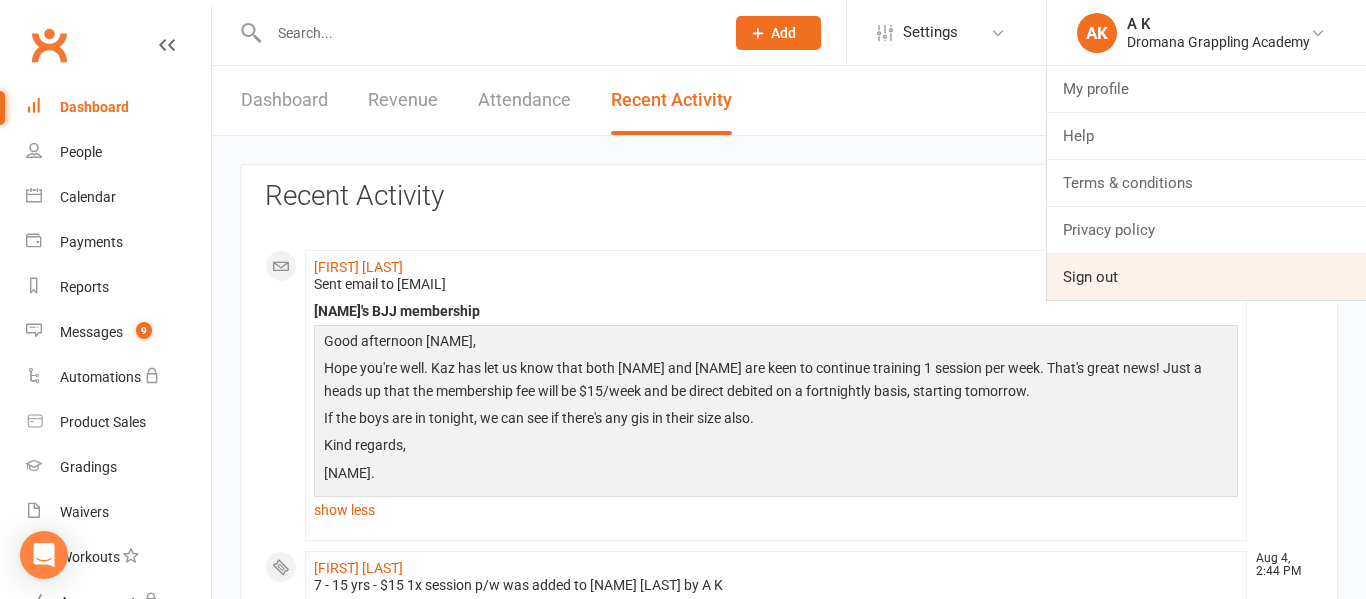 click on "Sign out" at bounding box center (1206, 277) 